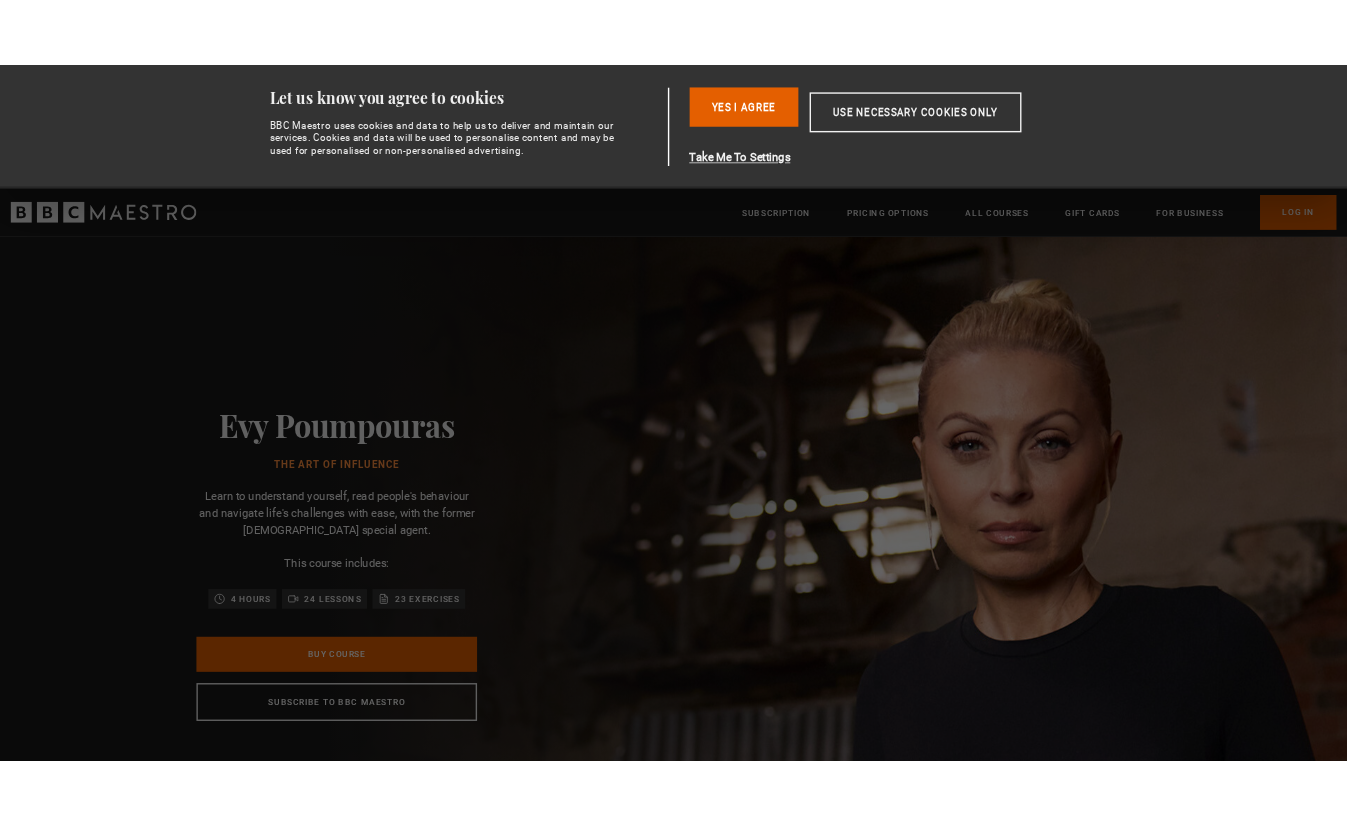 scroll, scrollTop: 0, scrollLeft: 0, axis: both 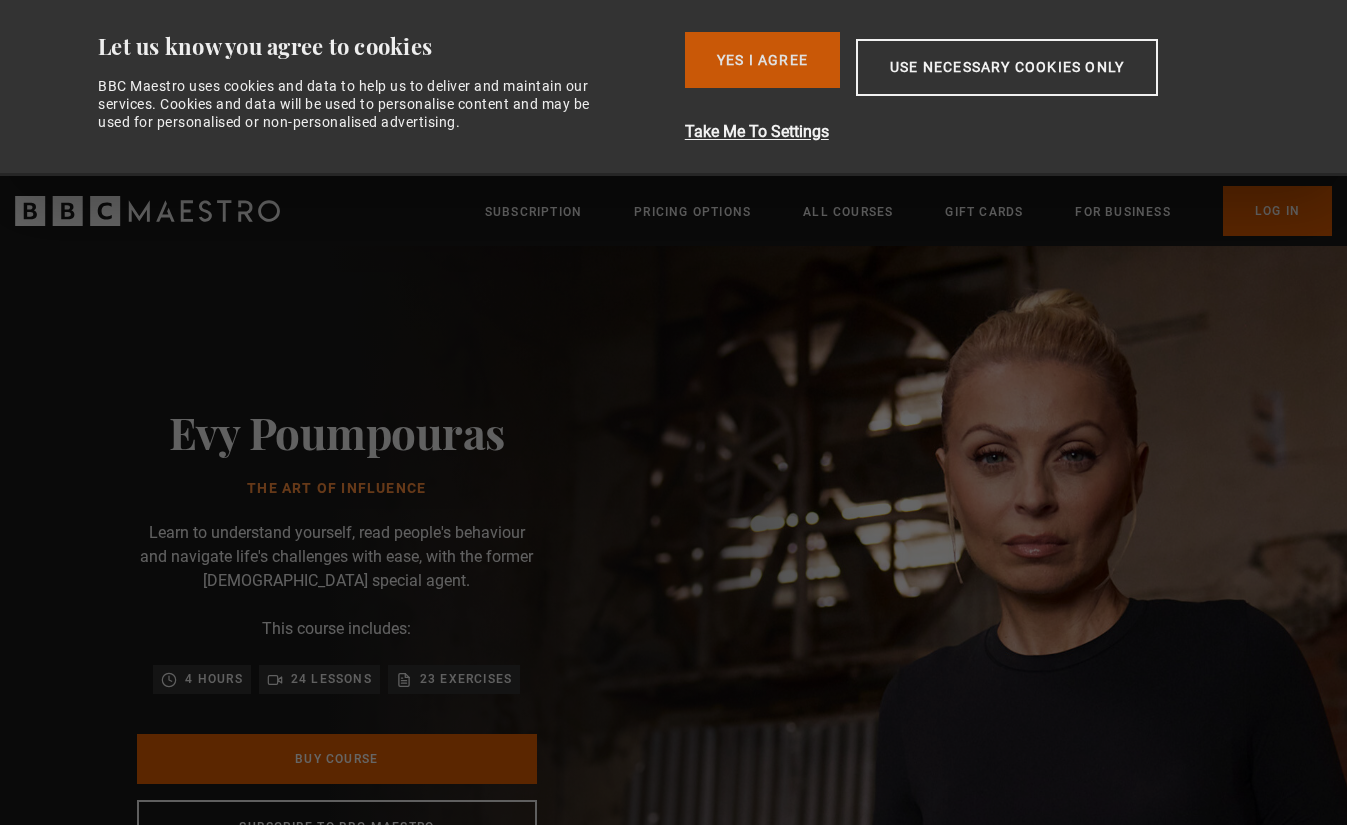 click on "Yes I Agree" at bounding box center (762, 60) 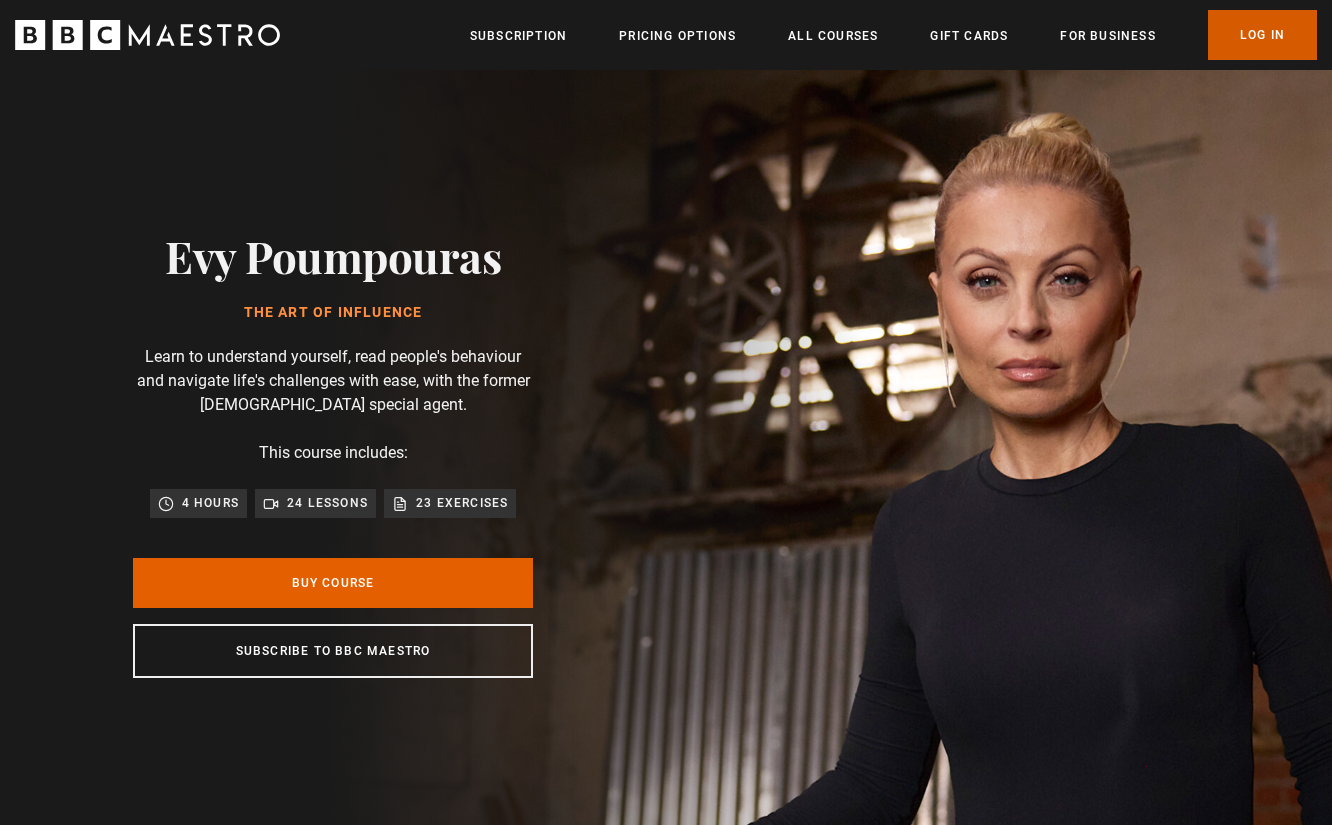 click on "Log In" at bounding box center [1262, 35] 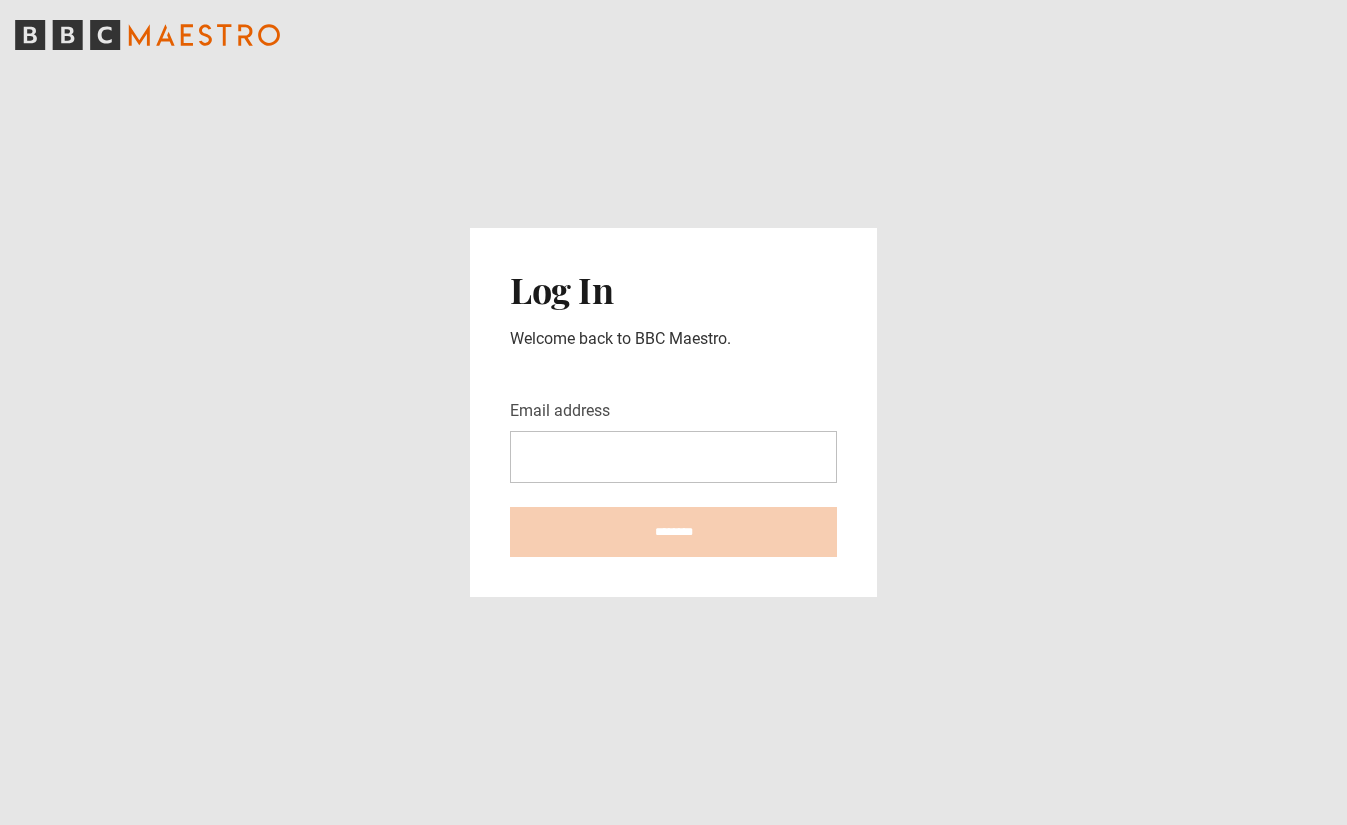scroll, scrollTop: 0, scrollLeft: 0, axis: both 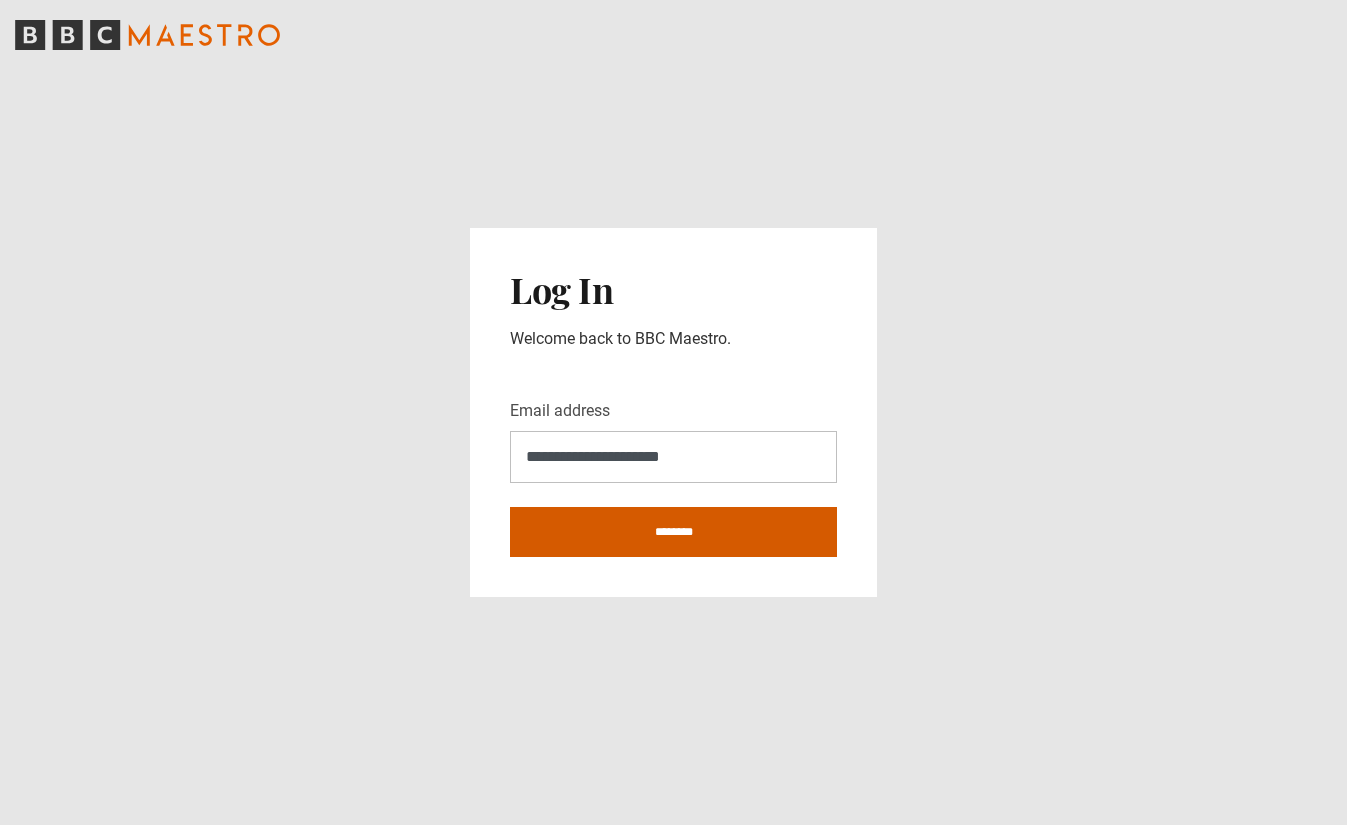 click on "********" at bounding box center (673, 532) 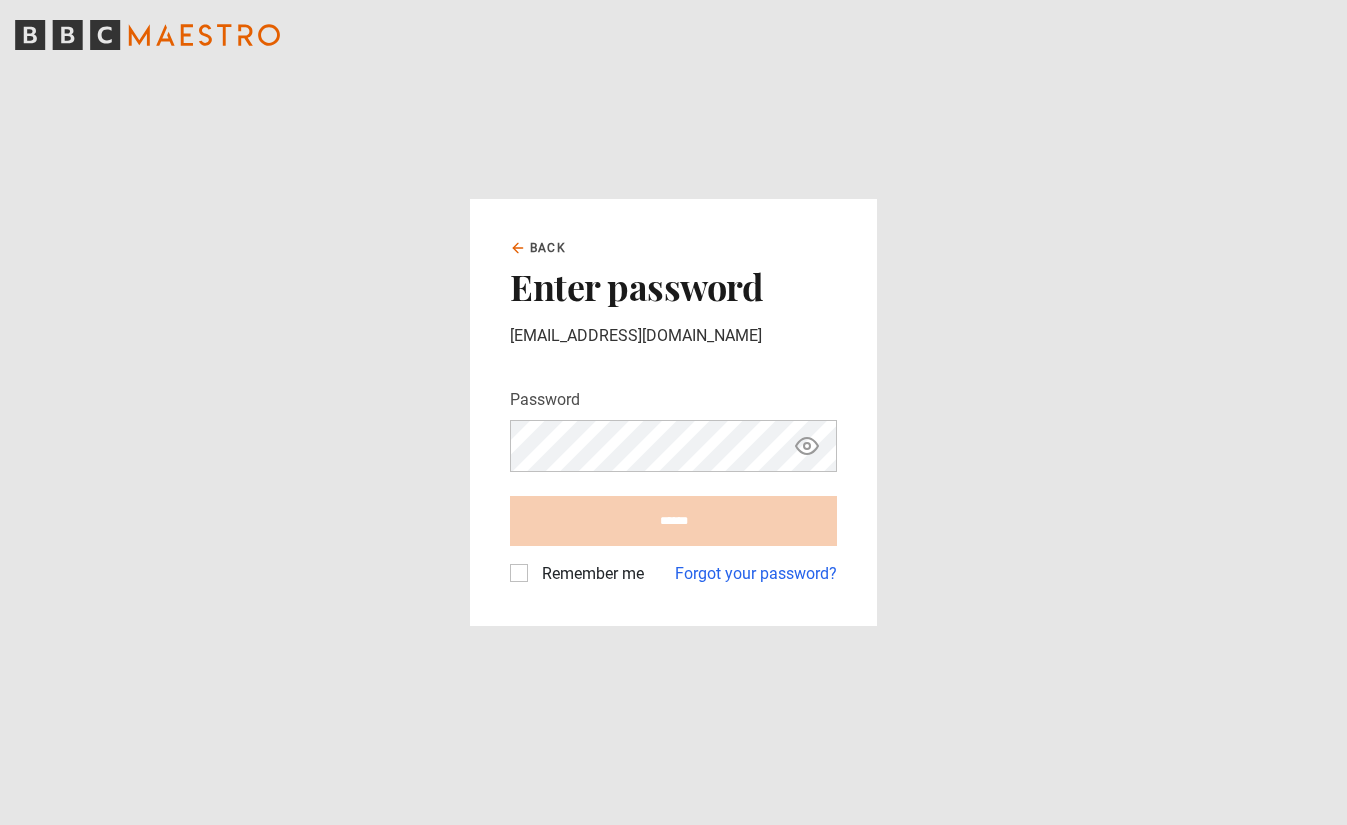 scroll, scrollTop: 0, scrollLeft: 0, axis: both 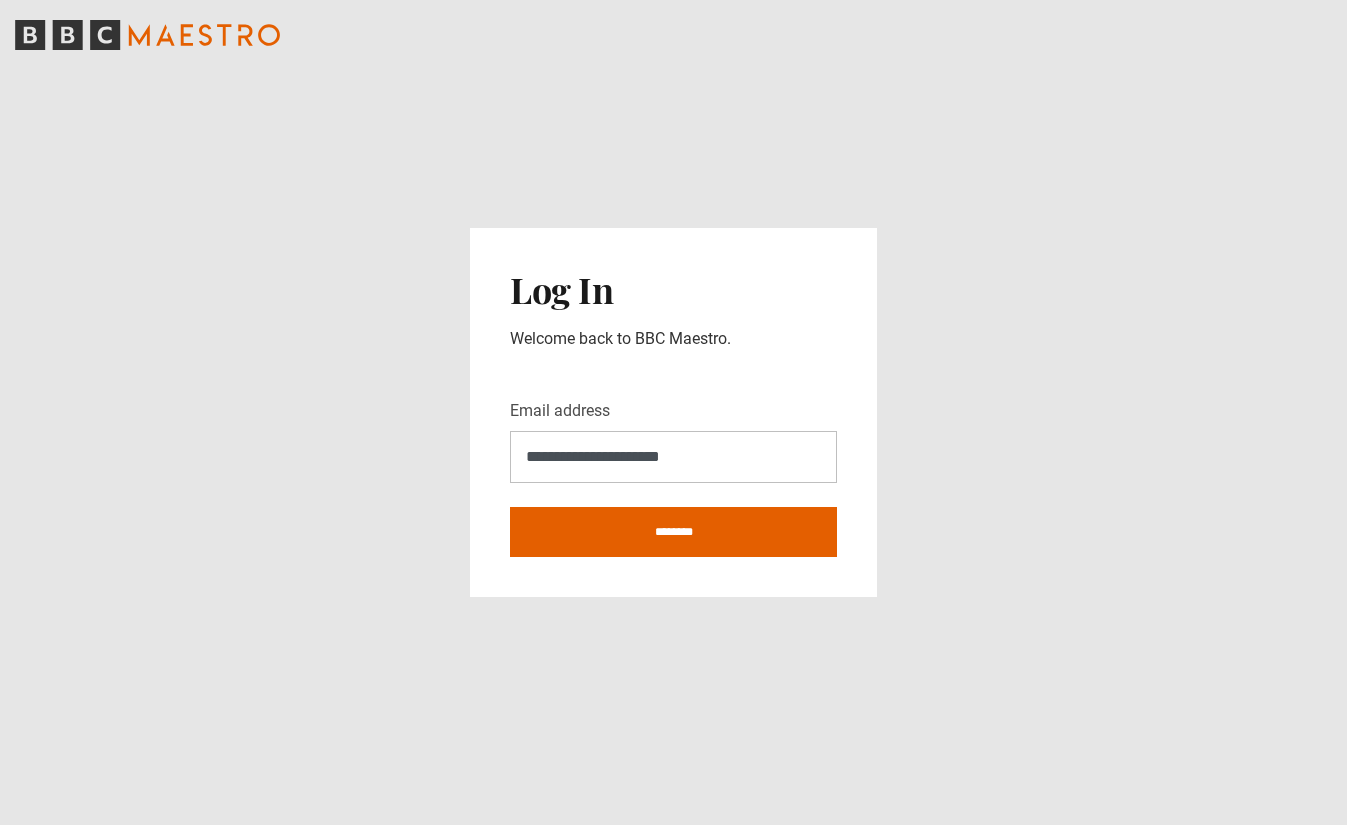 click on "**********" at bounding box center [673, 457] 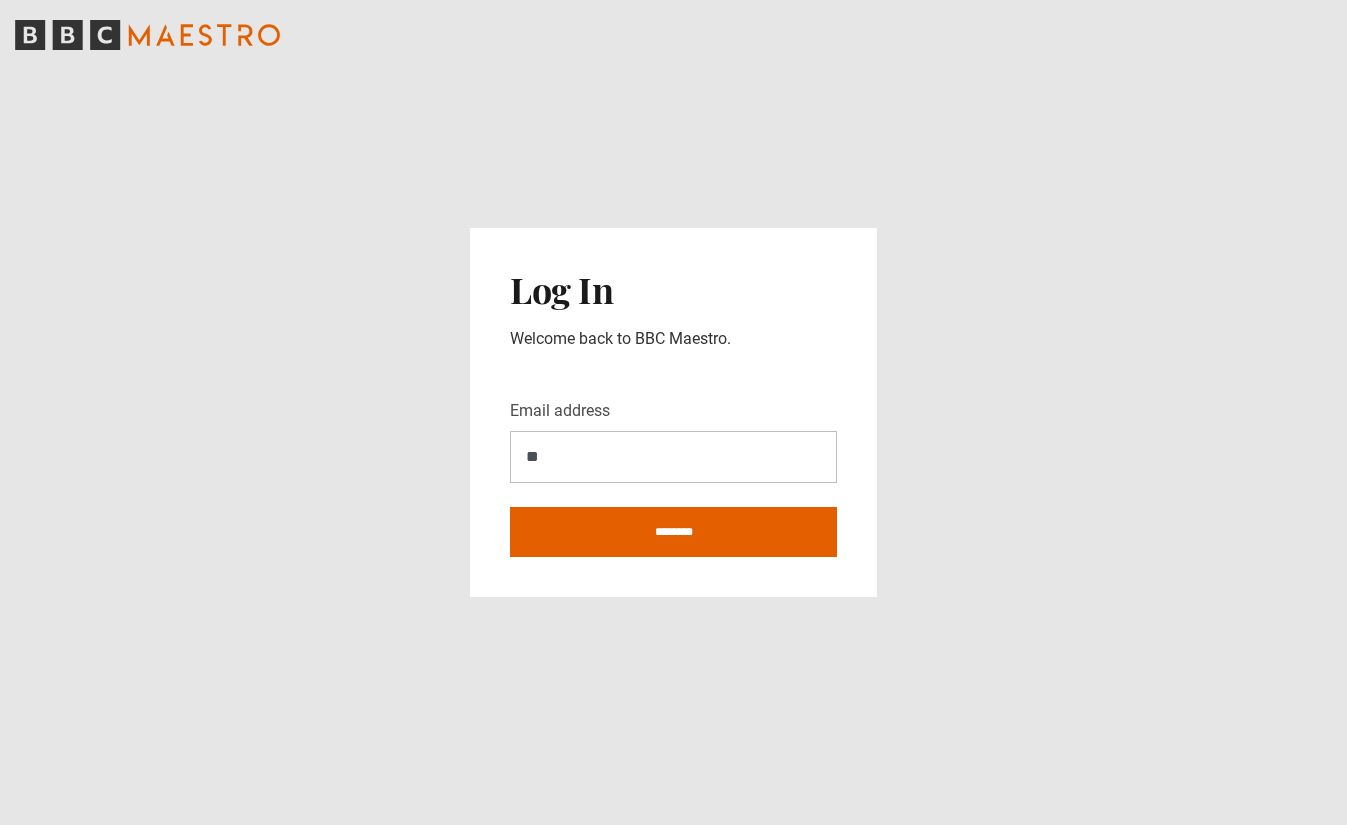type on "**********" 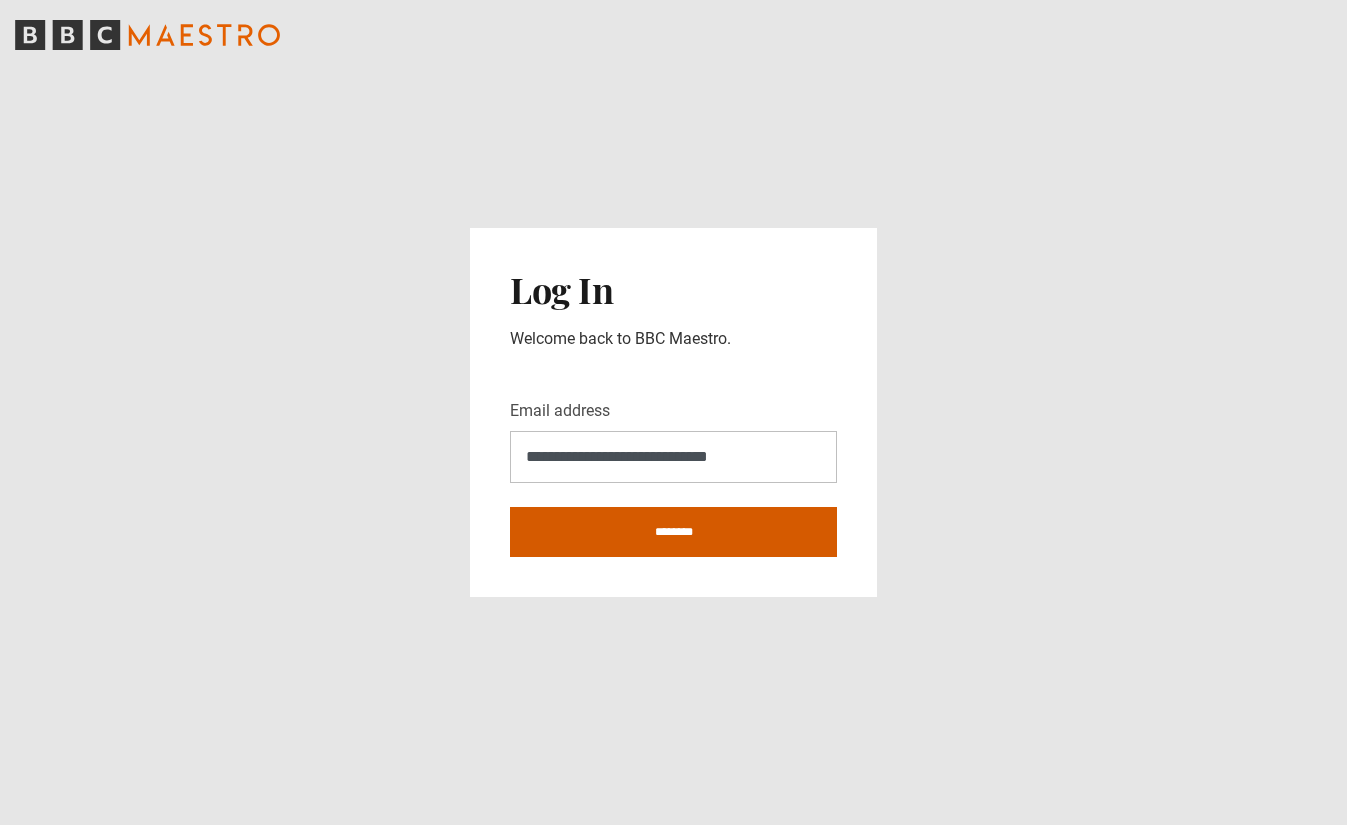 click on "********" at bounding box center [673, 532] 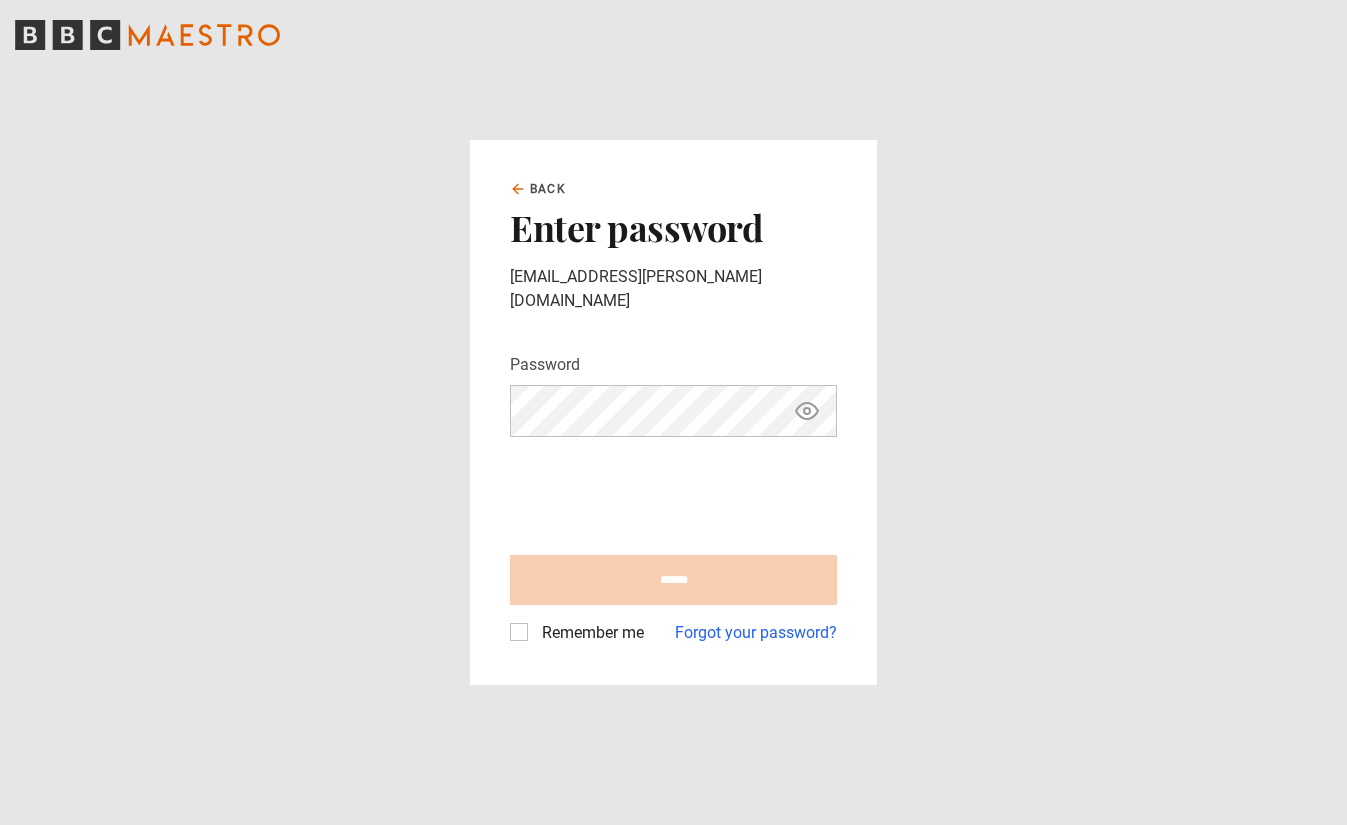 scroll, scrollTop: 0, scrollLeft: 0, axis: both 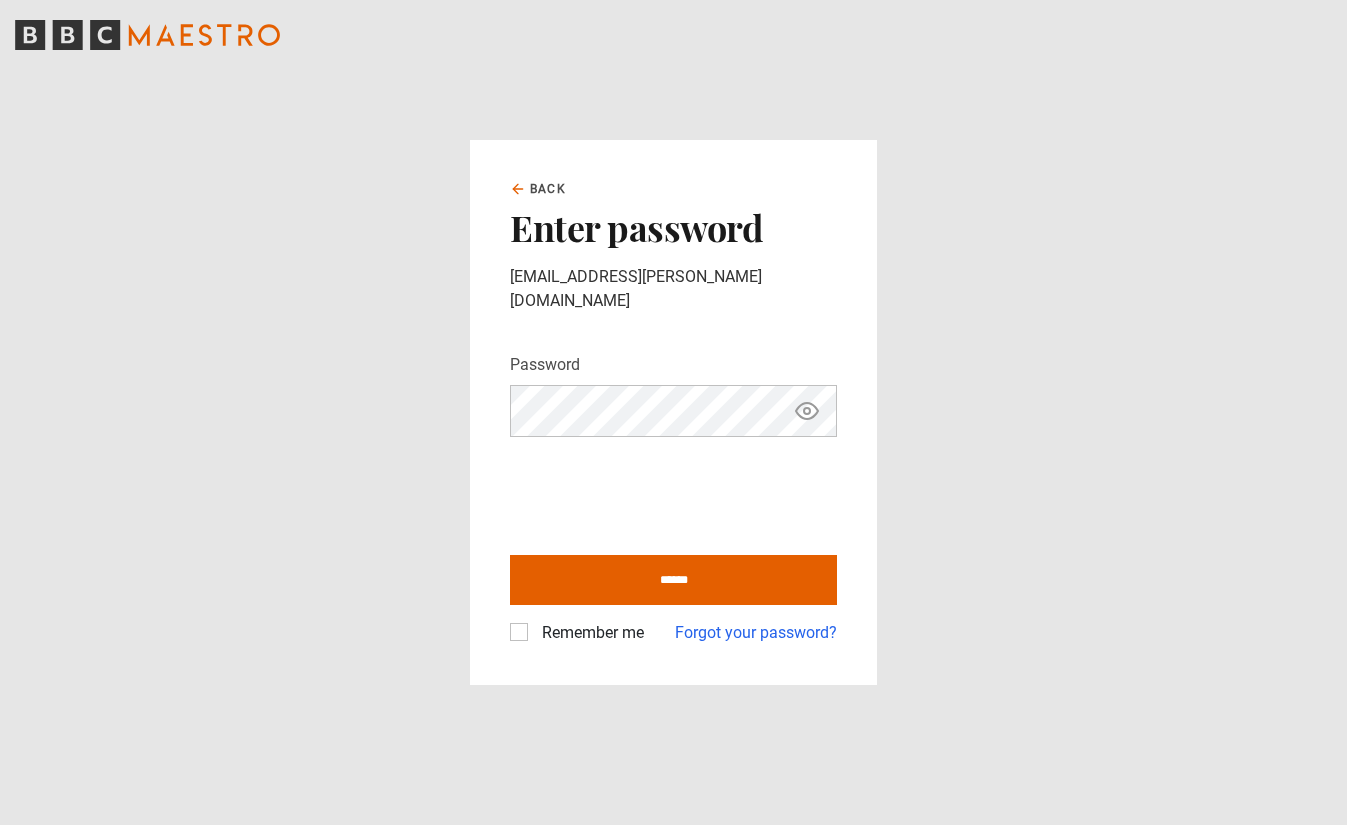 click on "******" at bounding box center (673, 580) 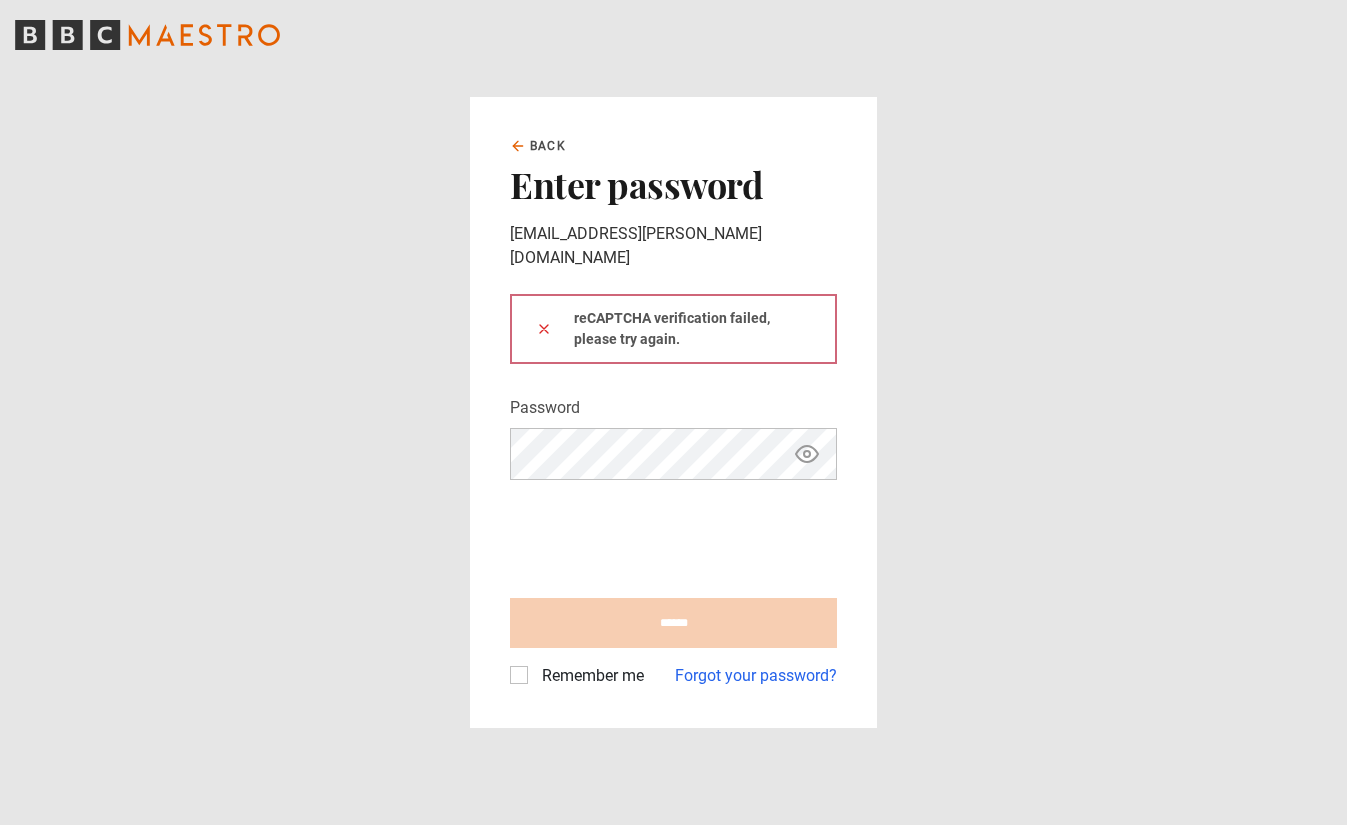 scroll, scrollTop: 0, scrollLeft: 0, axis: both 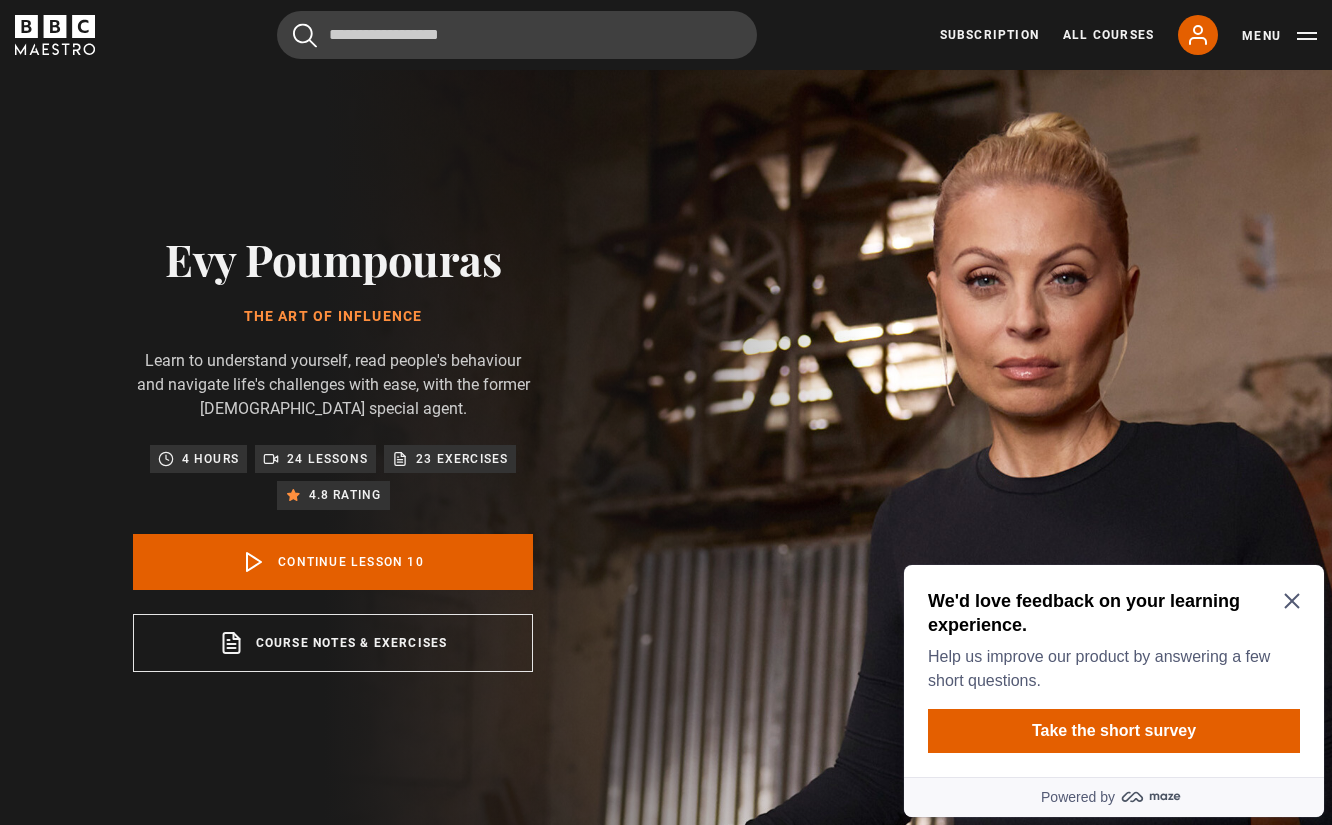 click 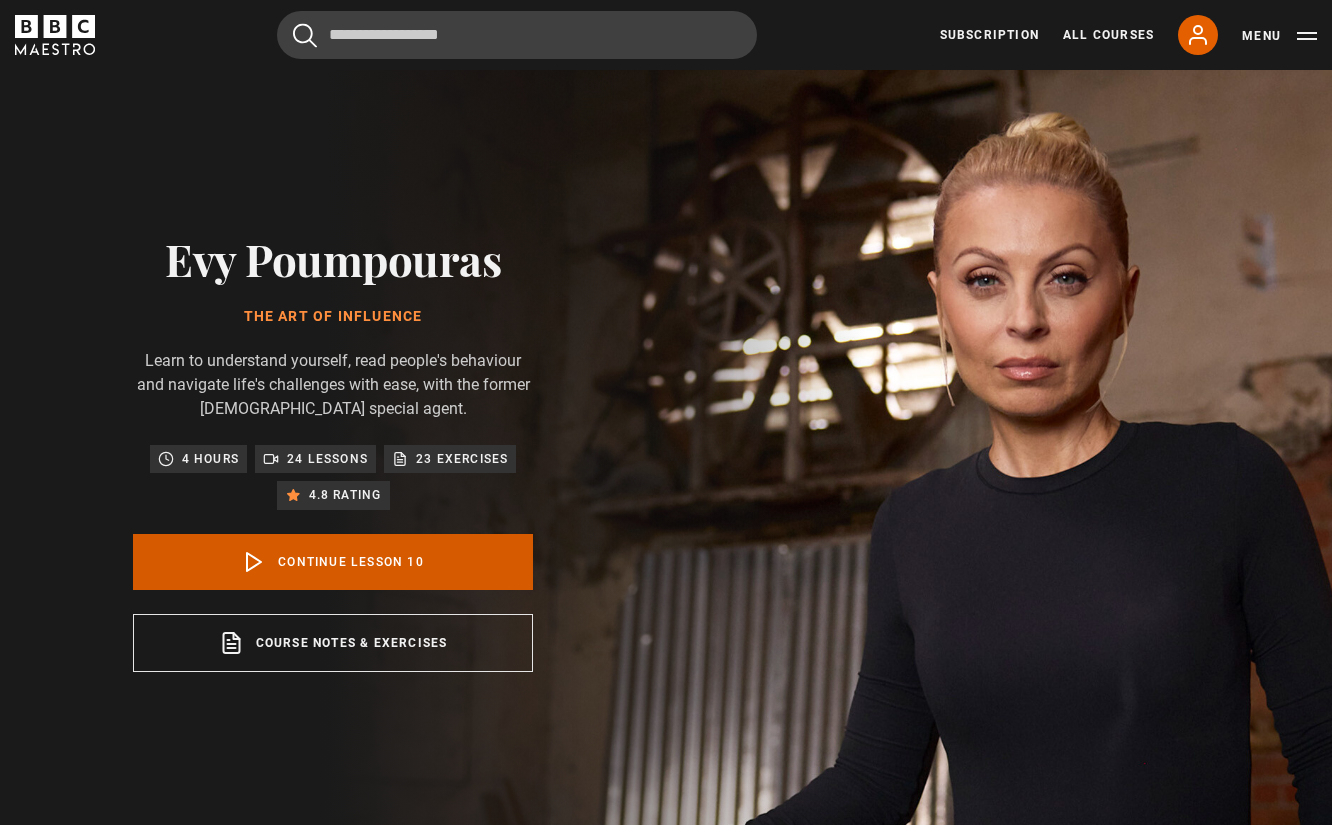click on "Continue lesson 10" at bounding box center (333, 562) 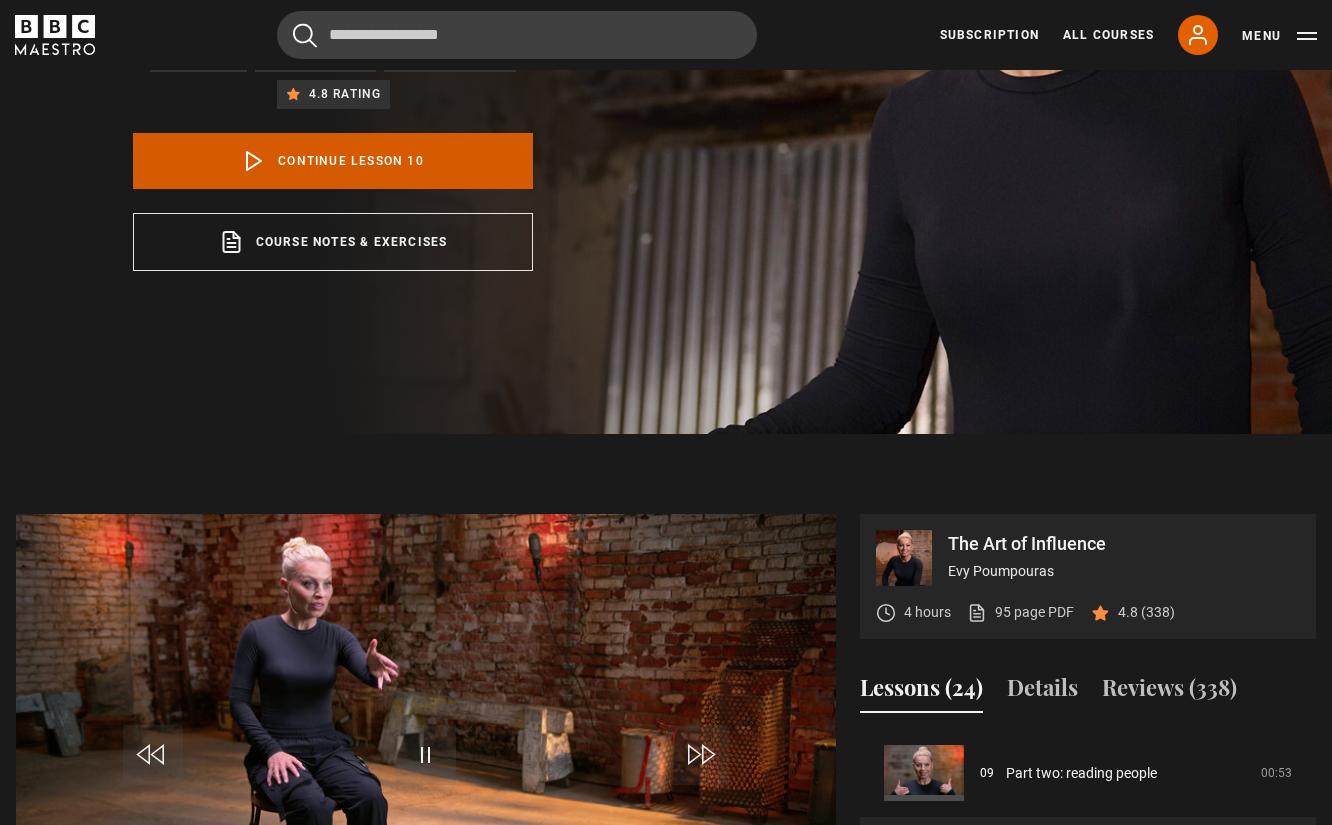 scroll, scrollTop: 615, scrollLeft: 0, axis: vertical 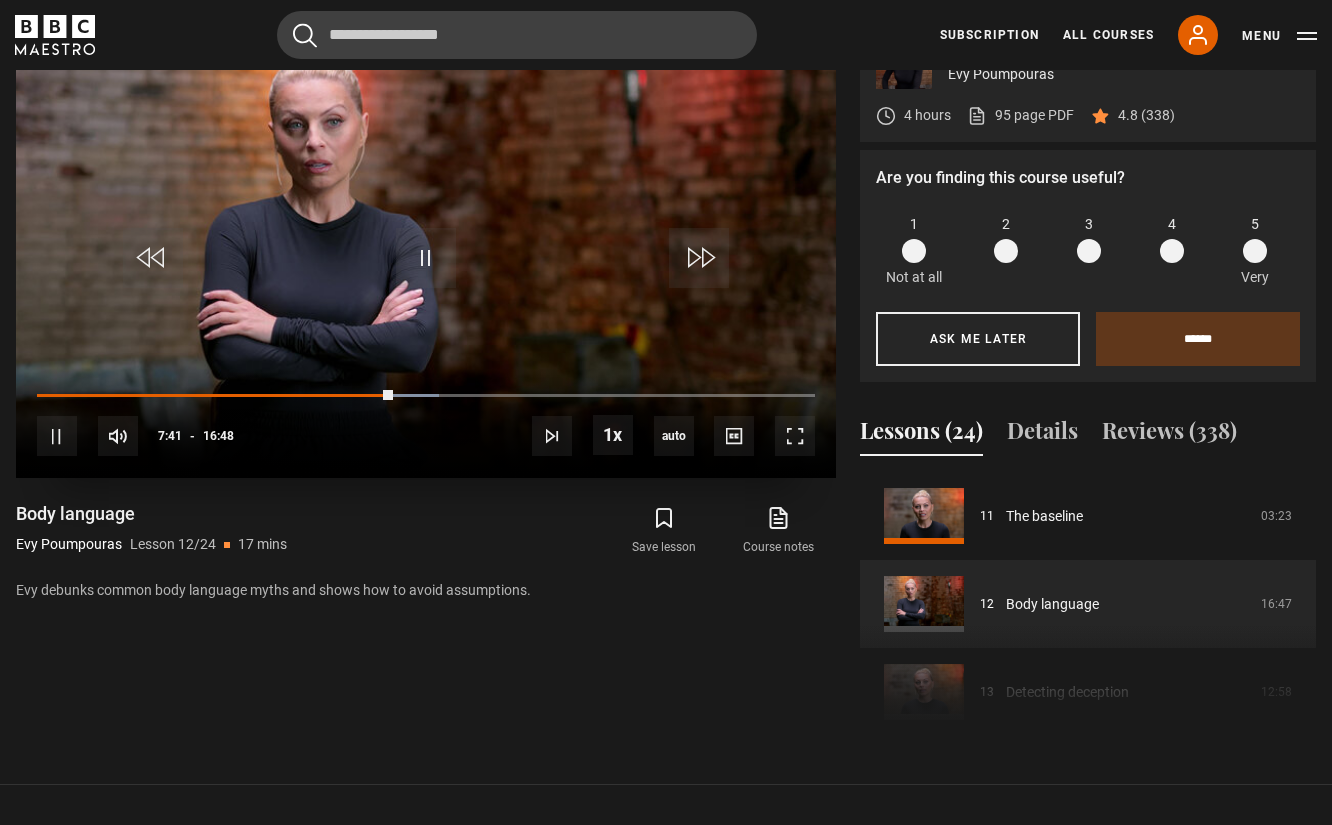 click on "10s Skip Back 10 seconds Pause 10s Skip Forward 10 seconds Loaded :  51.64% 08:57 07:41 Pause Mute Current Time  7:41 - Duration  16:48
Evy Poumpouras
Lesson 12
Body language
1x Playback Rate 2x 1.5x 1x , selected 0.5x auto Quality 360p 720p 1080p 2160p Auto , selected Captions captions off , selected English  Captions" at bounding box center (426, 423) 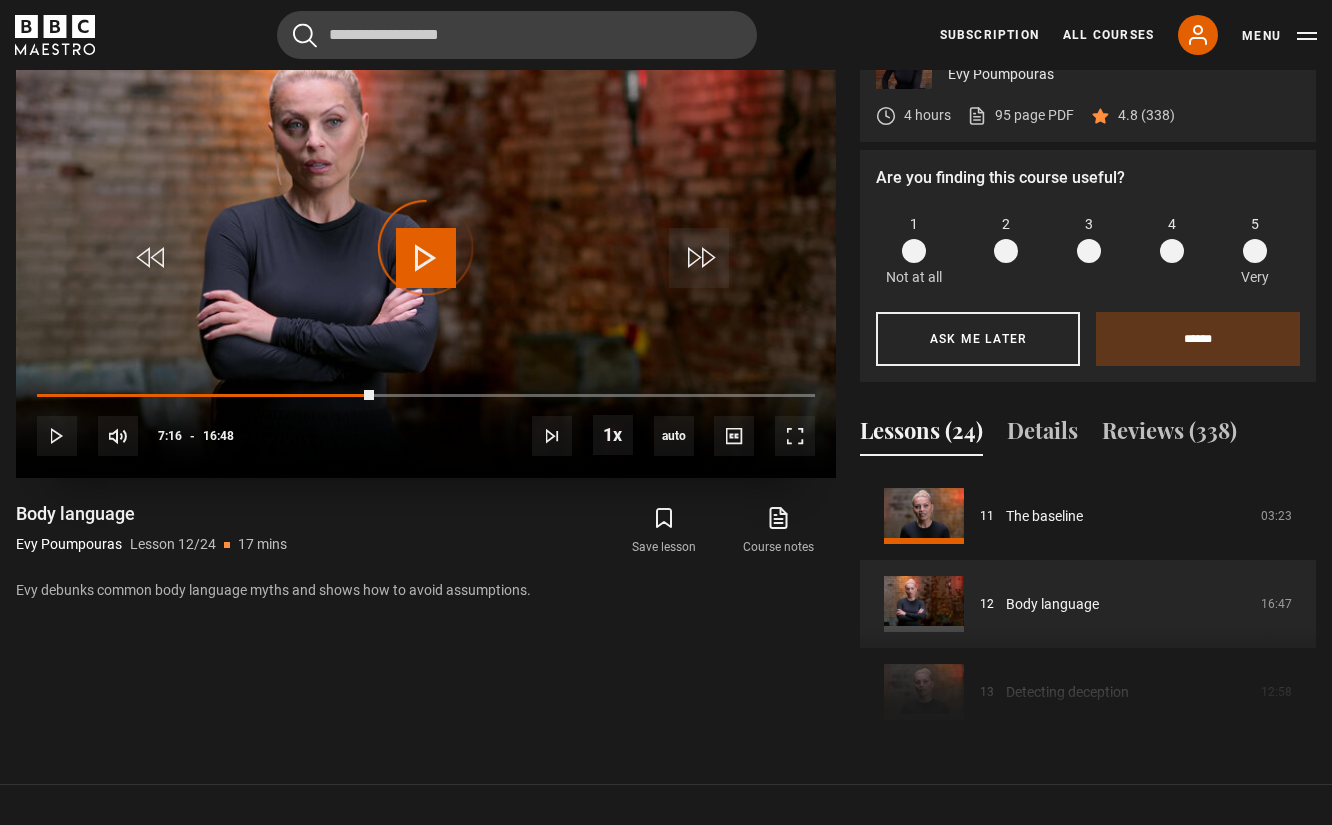 drag, startPoint x: 385, startPoint y: 395, endPoint x: 352, endPoint y: 398, distance: 33.13608 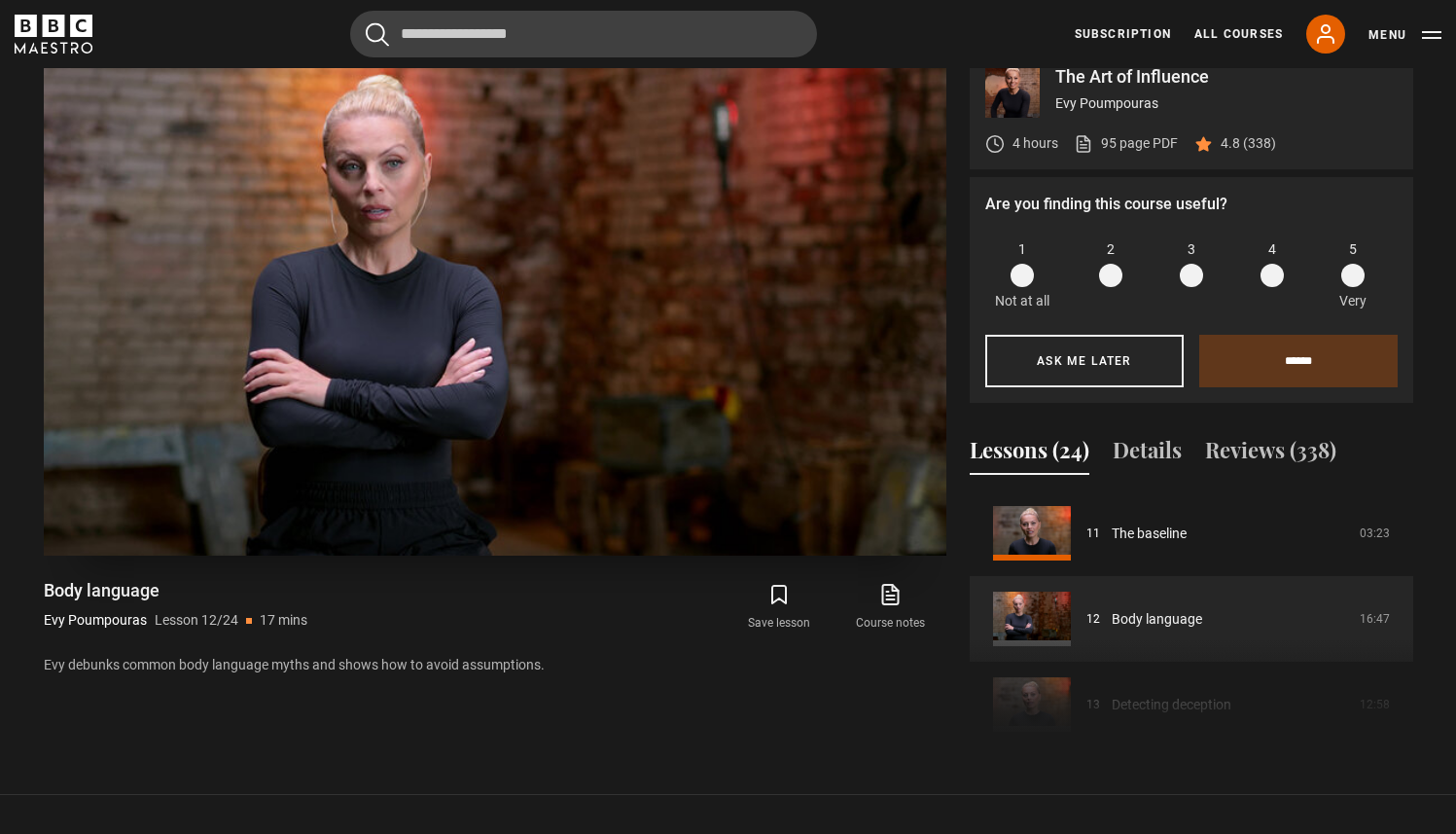 click at bounding box center [495, 302] 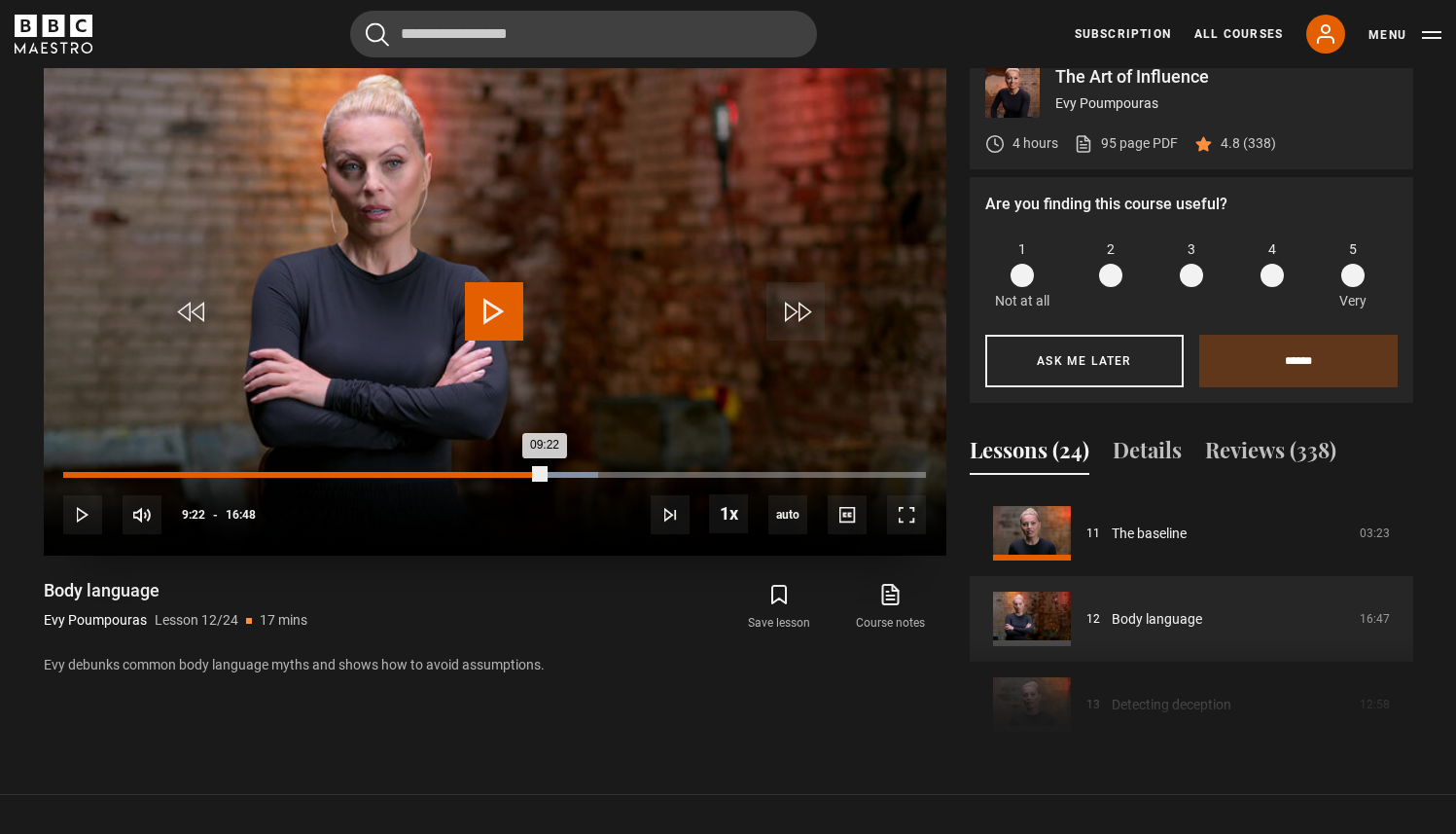 click on "08:42" at bounding box center (511, 475) 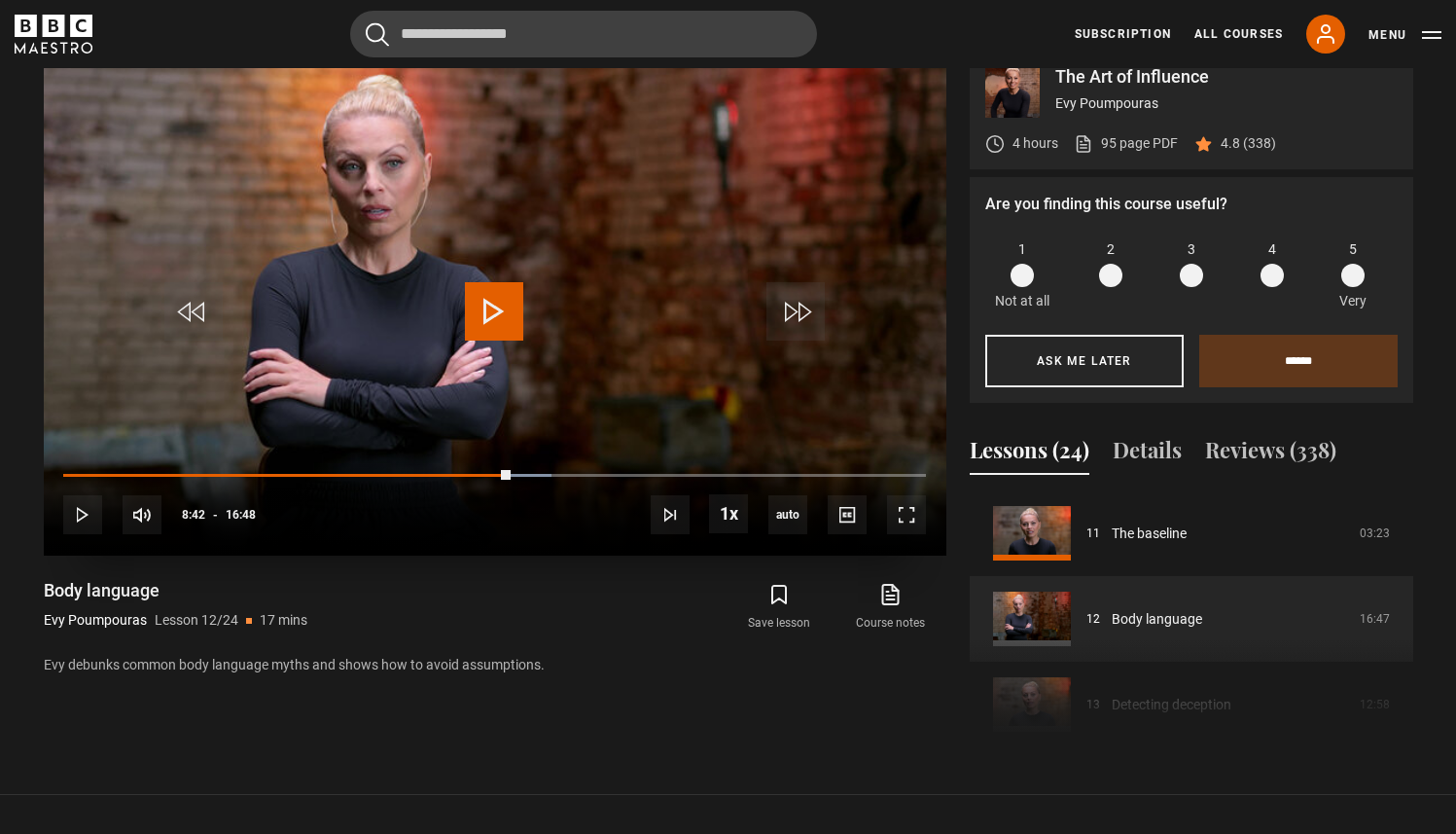 click at bounding box center [494, 311] 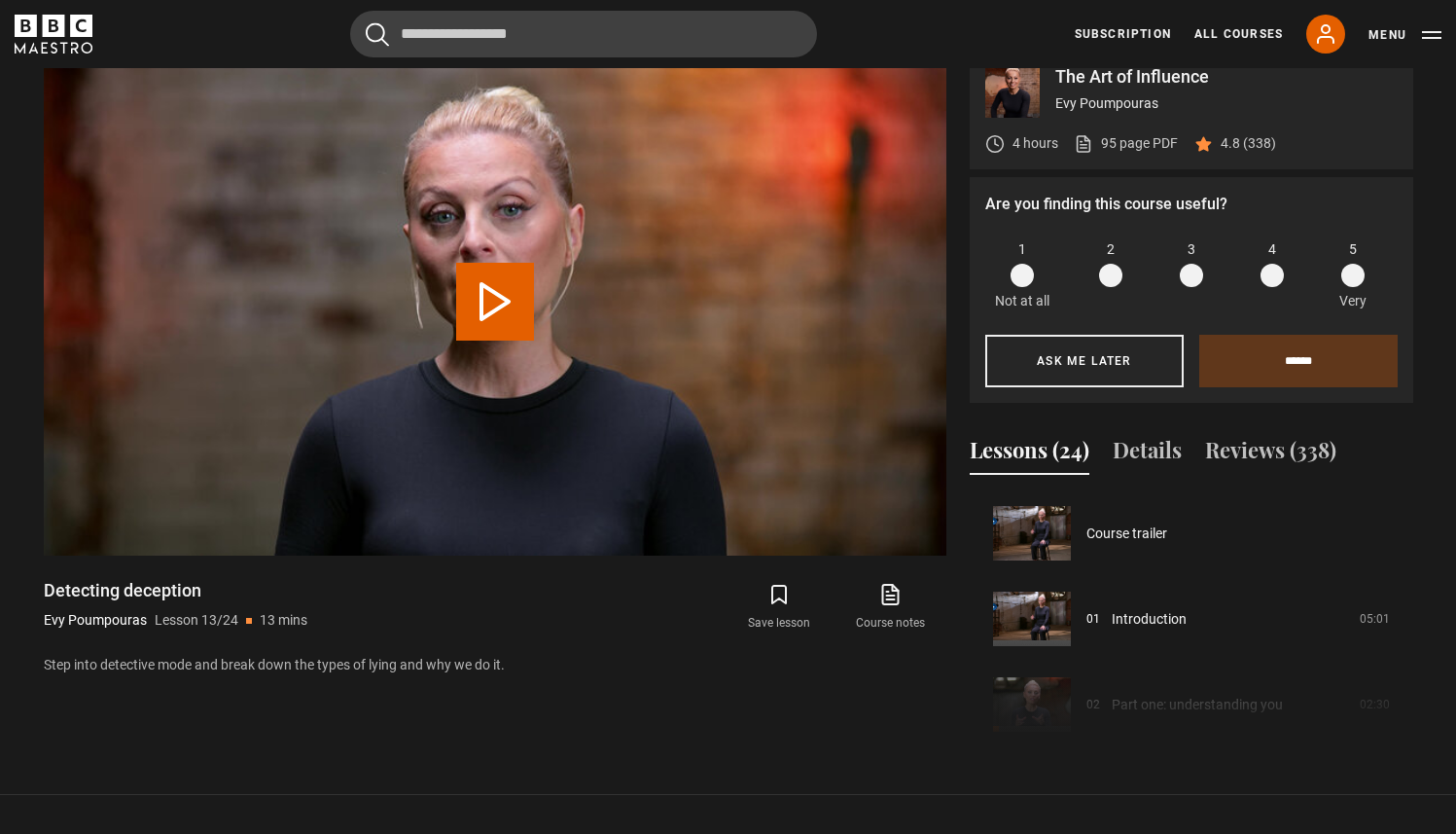 scroll, scrollTop: 902, scrollLeft: 0, axis: vertical 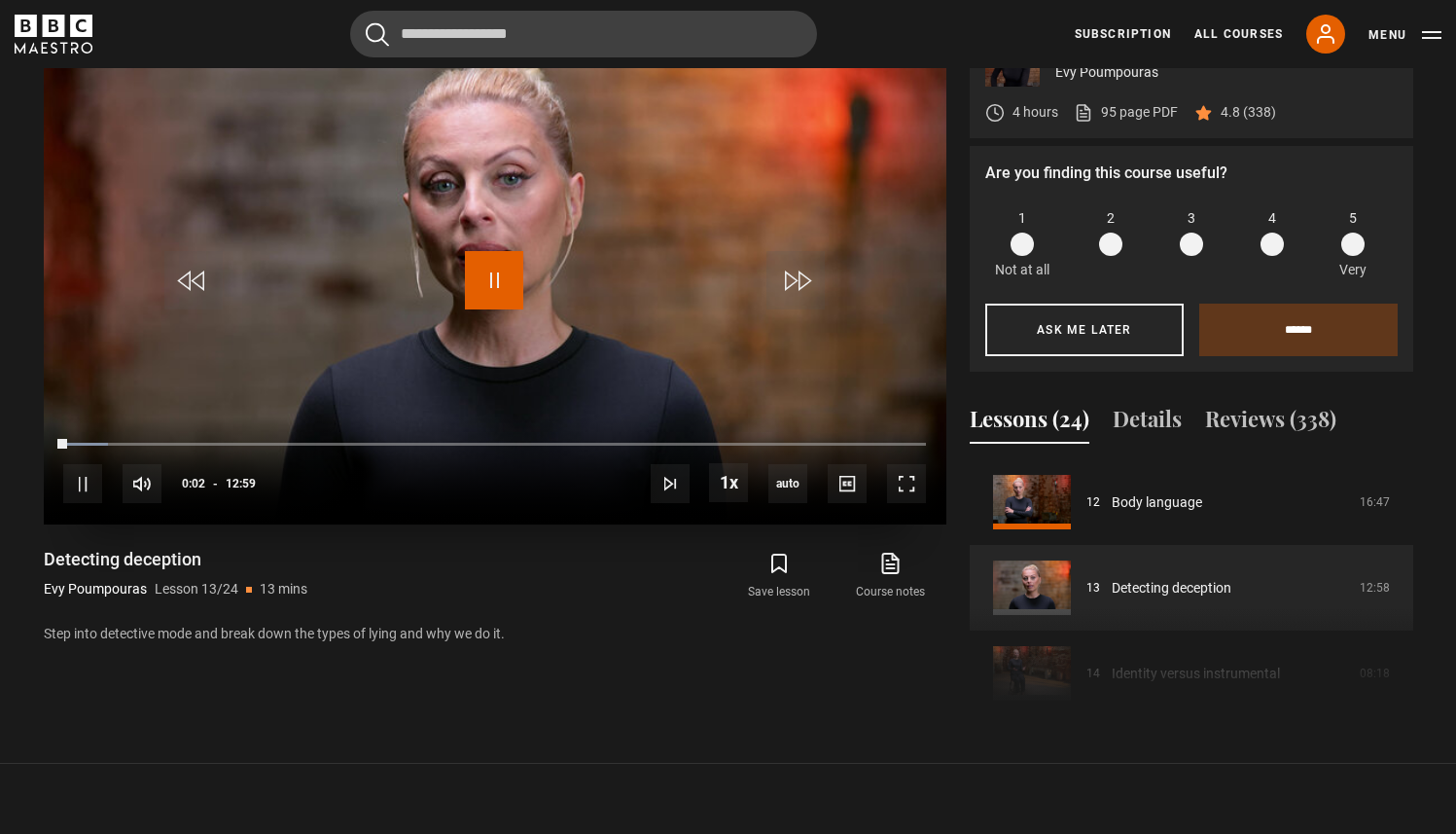 click at bounding box center (494, 280) 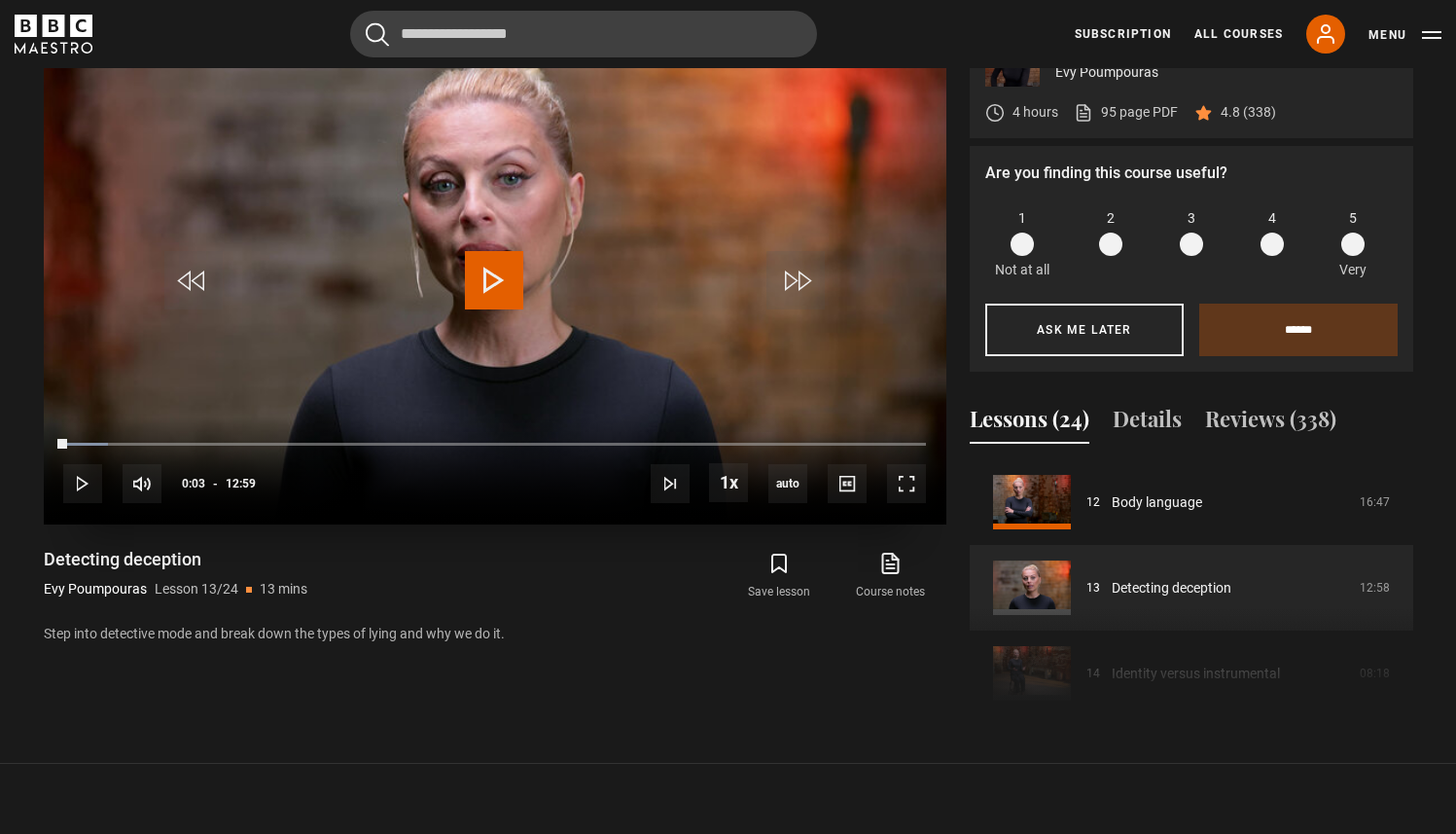 click at bounding box center [494, 280] 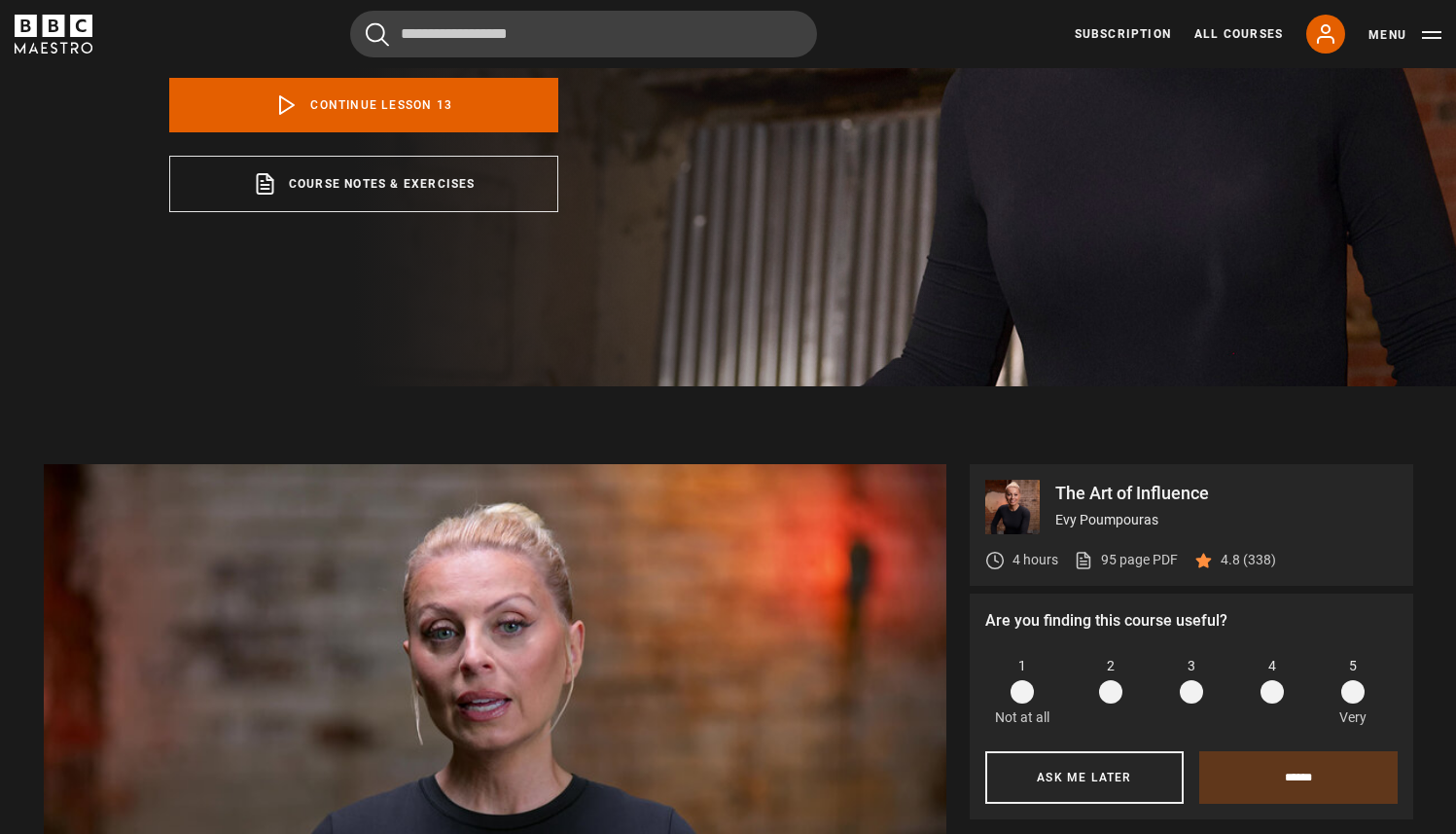 scroll, scrollTop: 763, scrollLeft: 0, axis: vertical 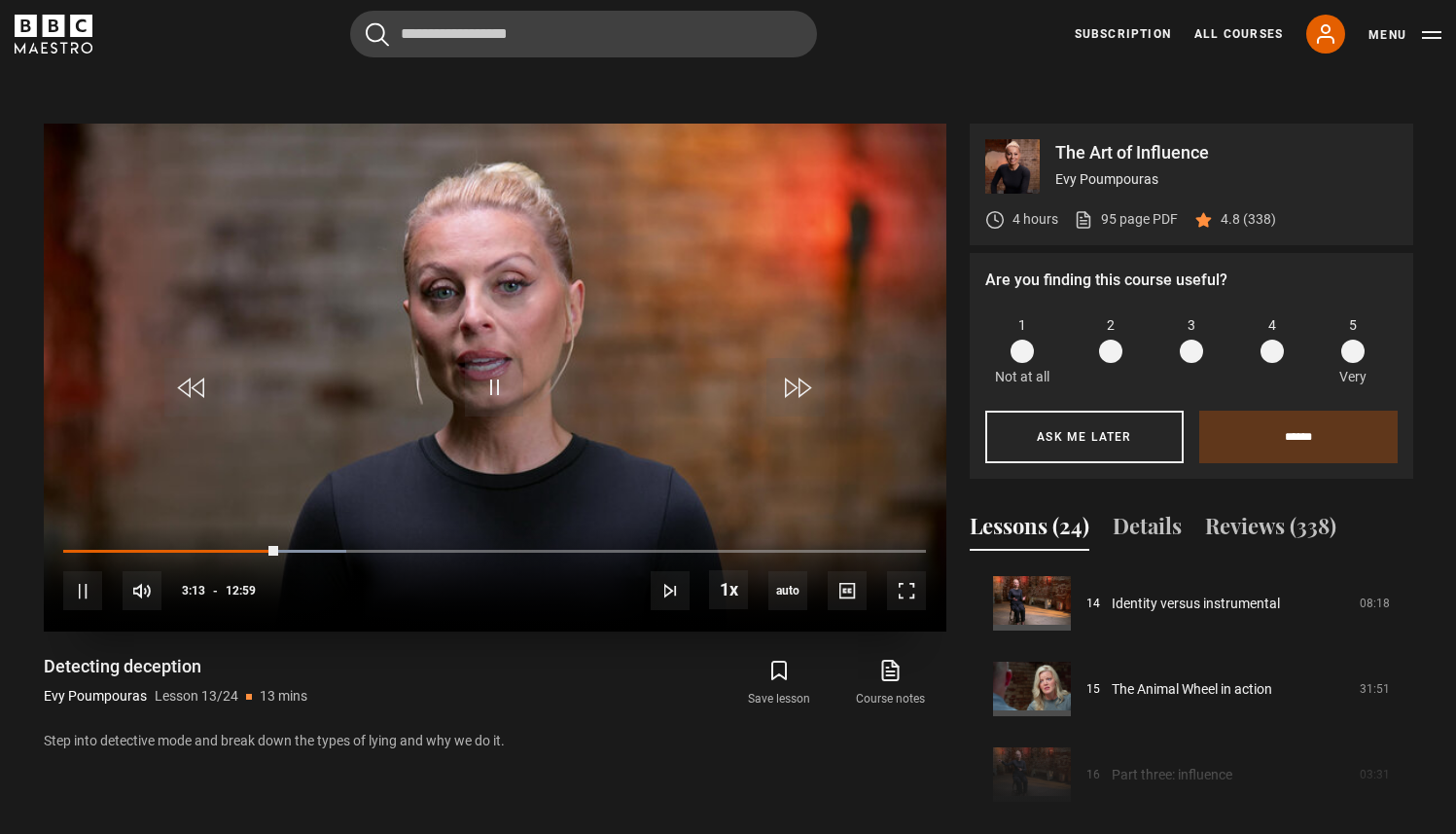 click at bounding box center [495, 378] 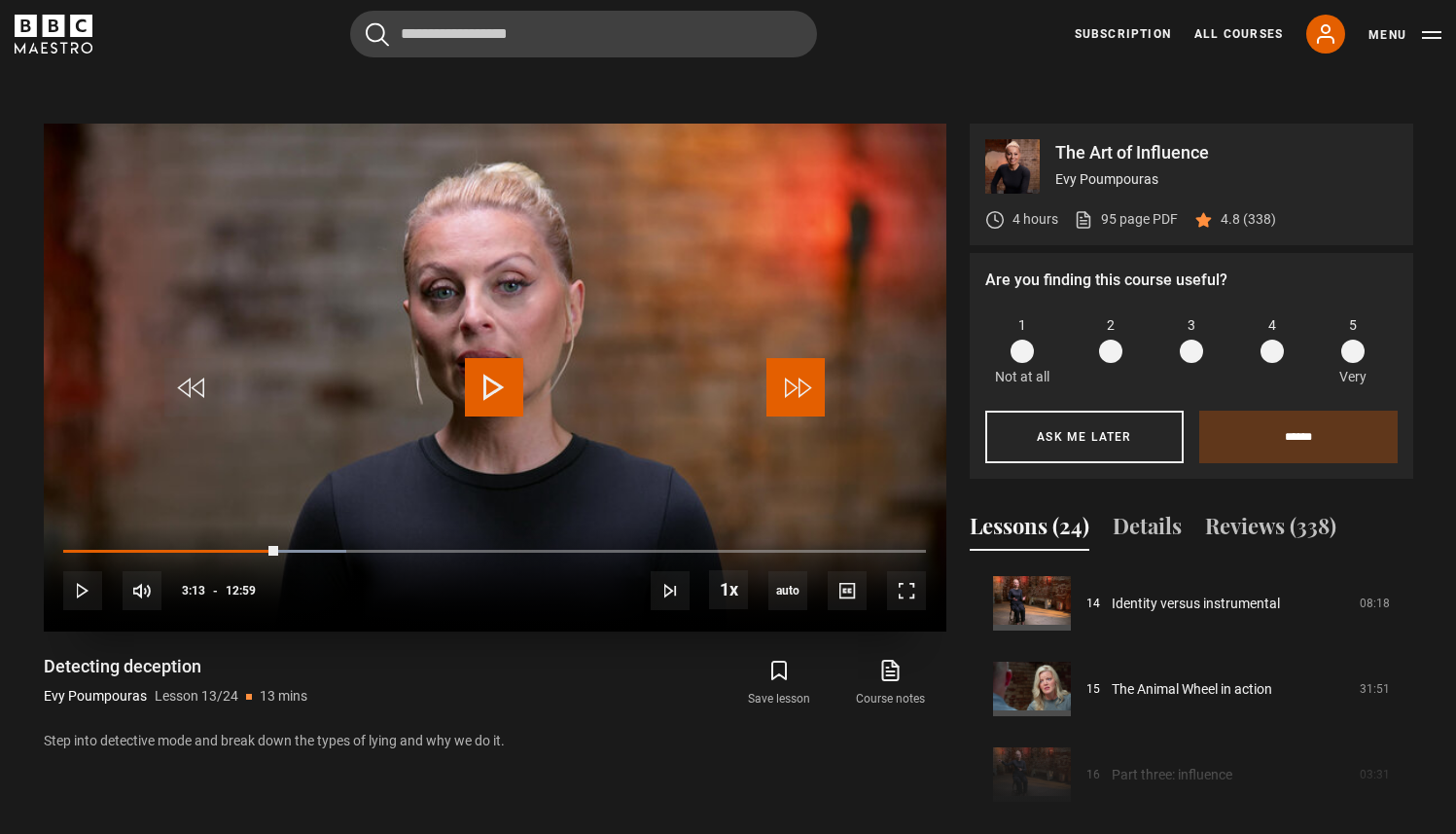 click at bounding box center [796, 387] 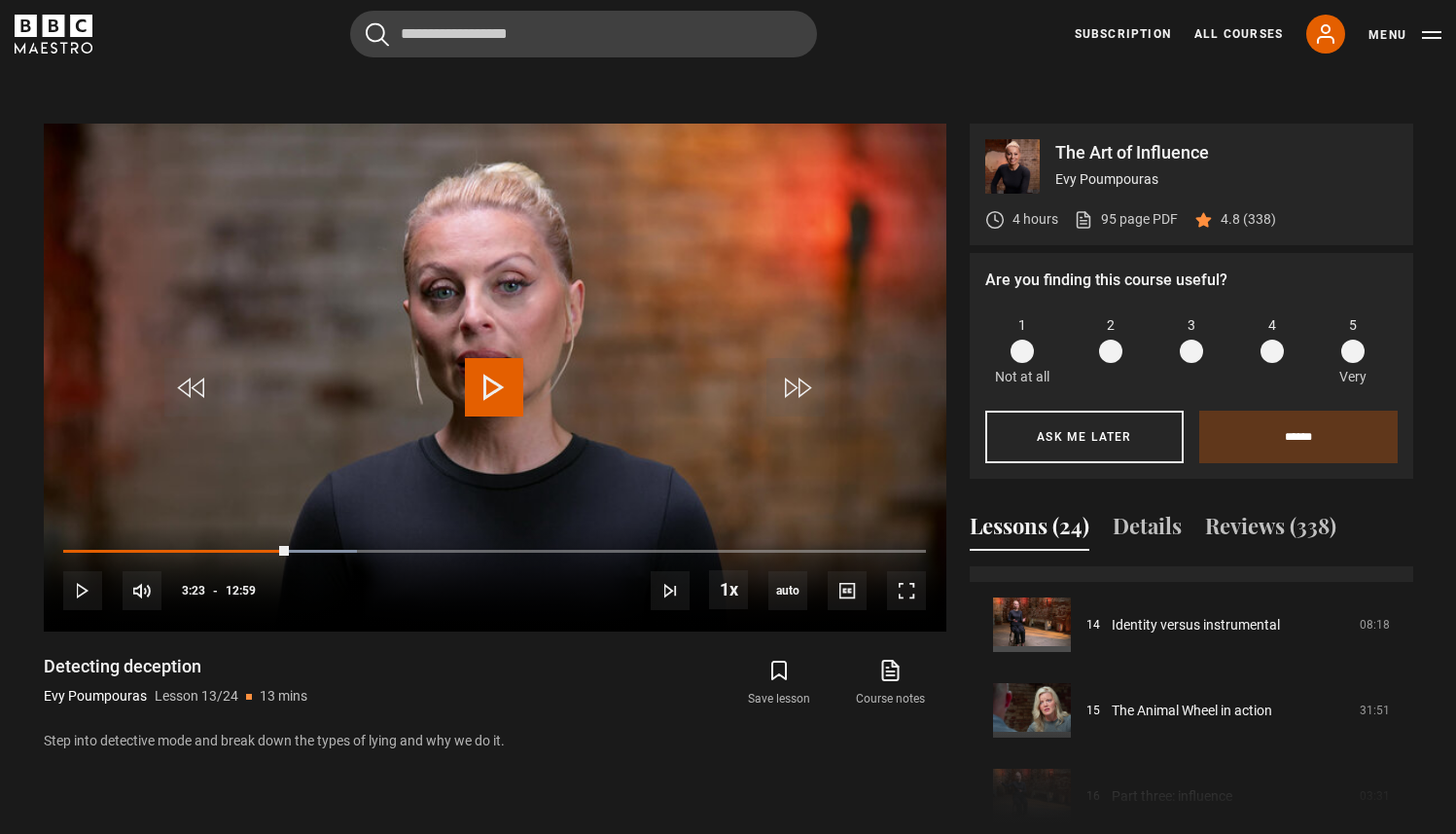 scroll, scrollTop: 1184, scrollLeft: 0, axis: vertical 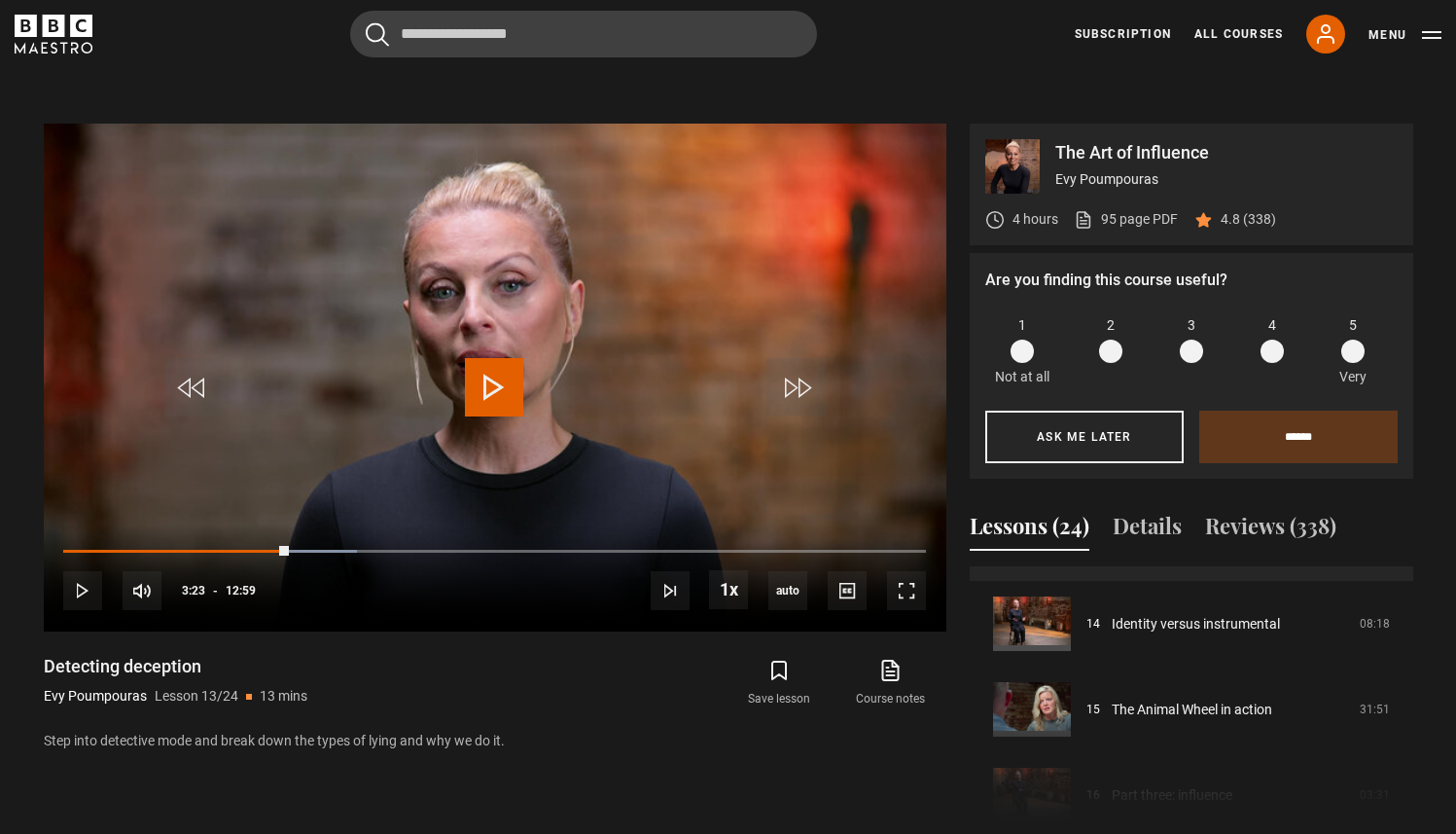 drag, startPoint x: 1407, startPoint y: 728, endPoint x: 1409, endPoint y: 718, distance: 10.198039 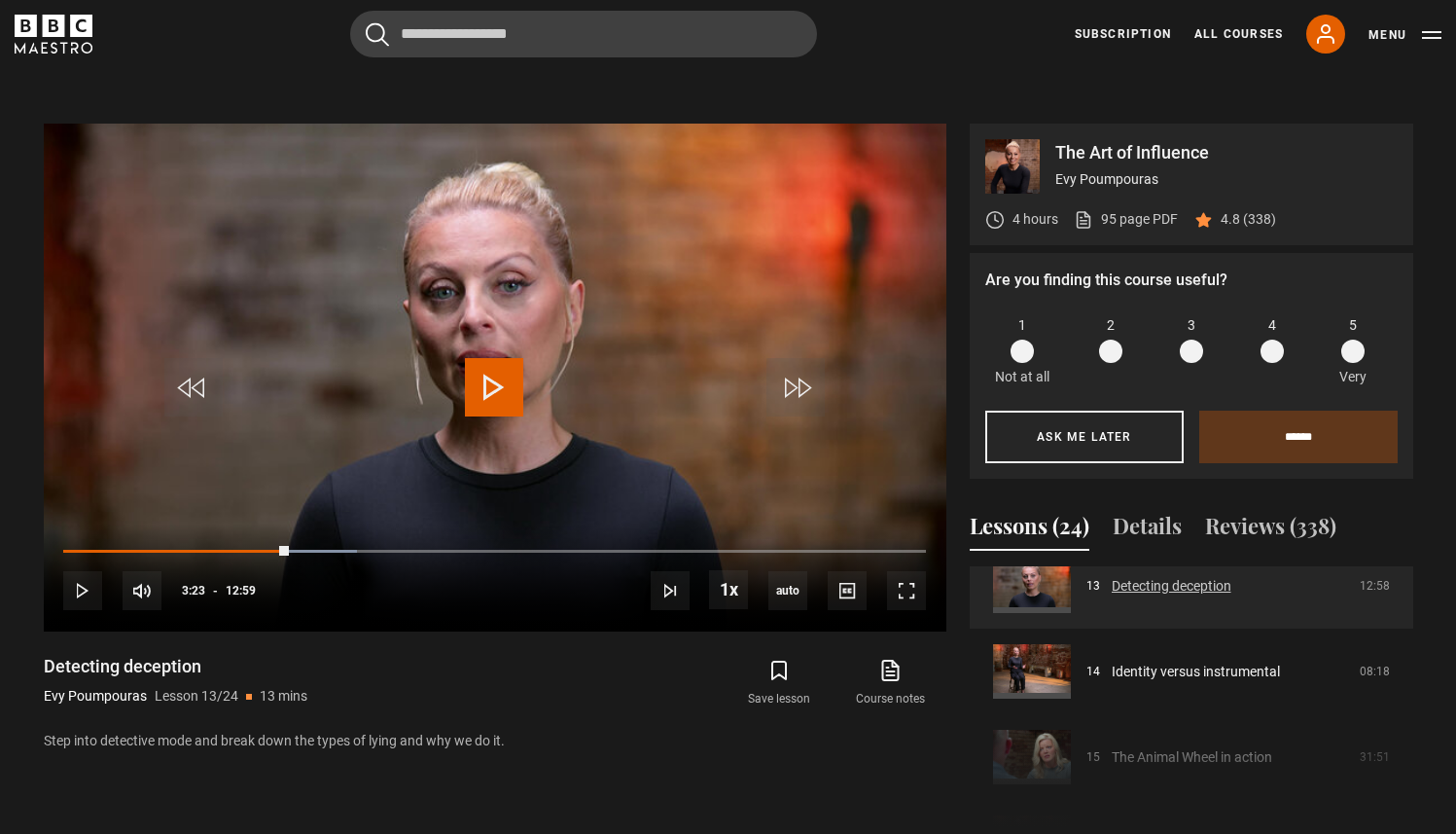 scroll, scrollTop: 1133, scrollLeft: 0, axis: vertical 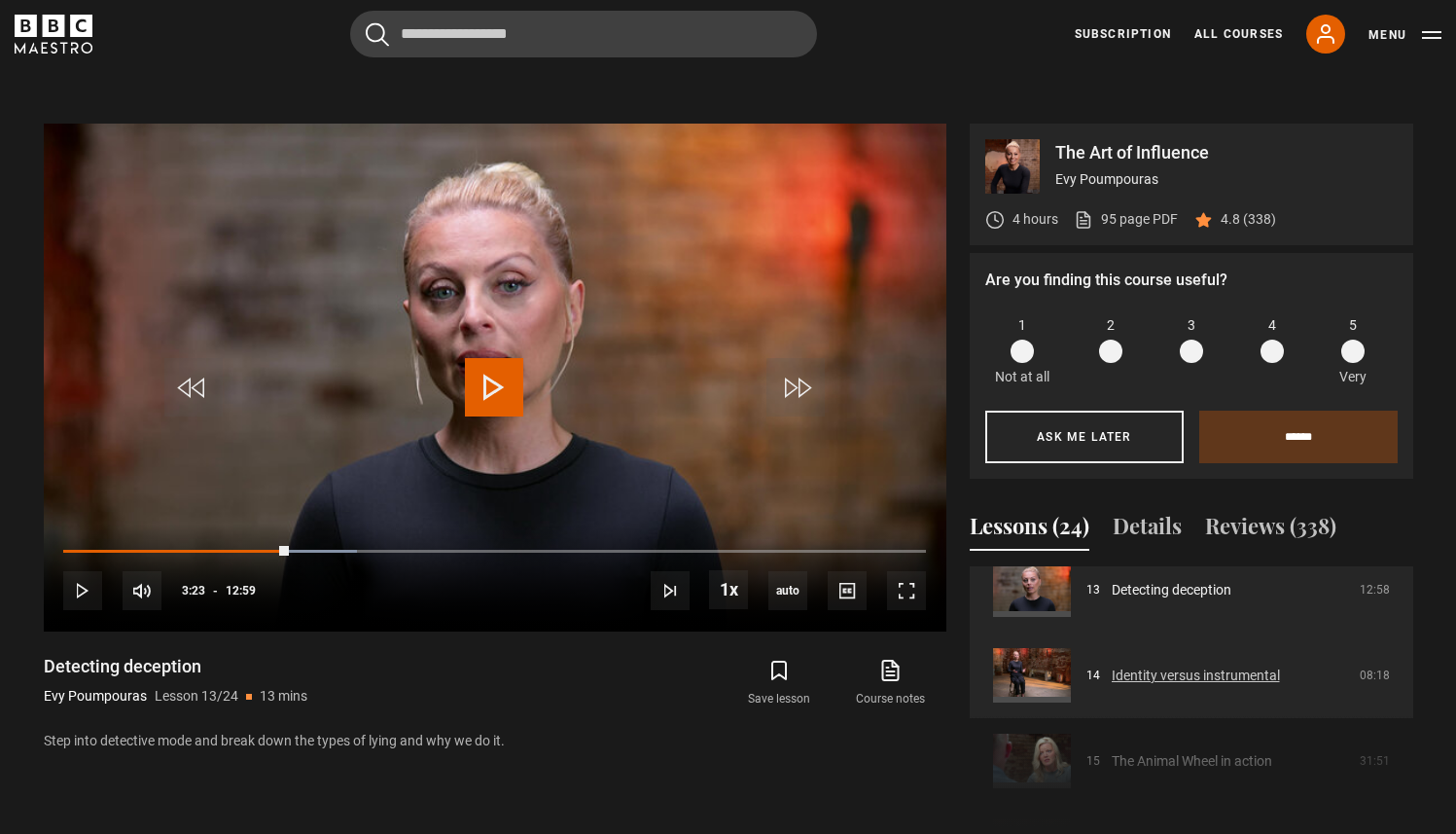 click on "Identity versus instrumental" at bounding box center (1195, 675) 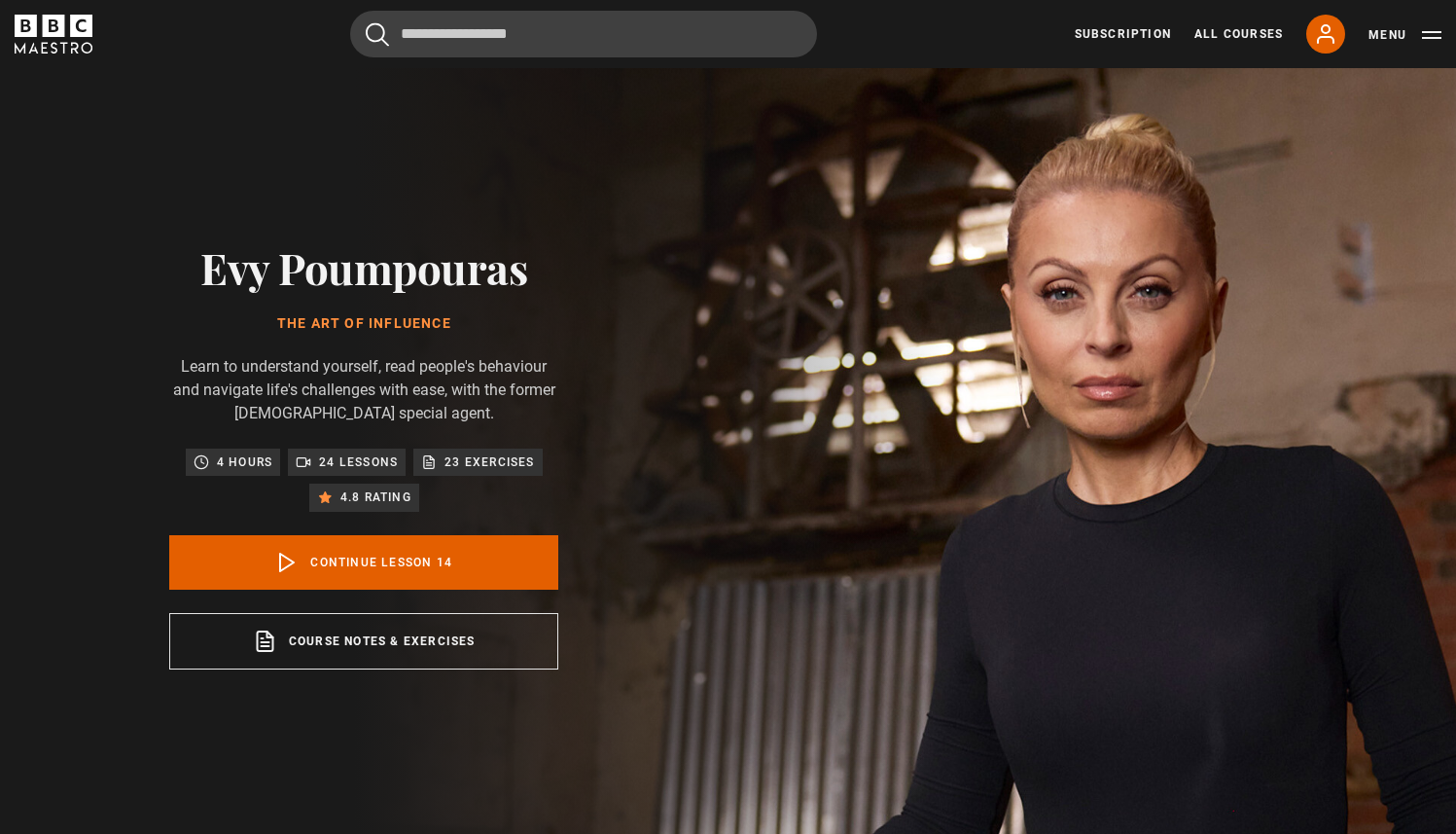 scroll, scrollTop: 844, scrollLeft: 0, axis: vertical 